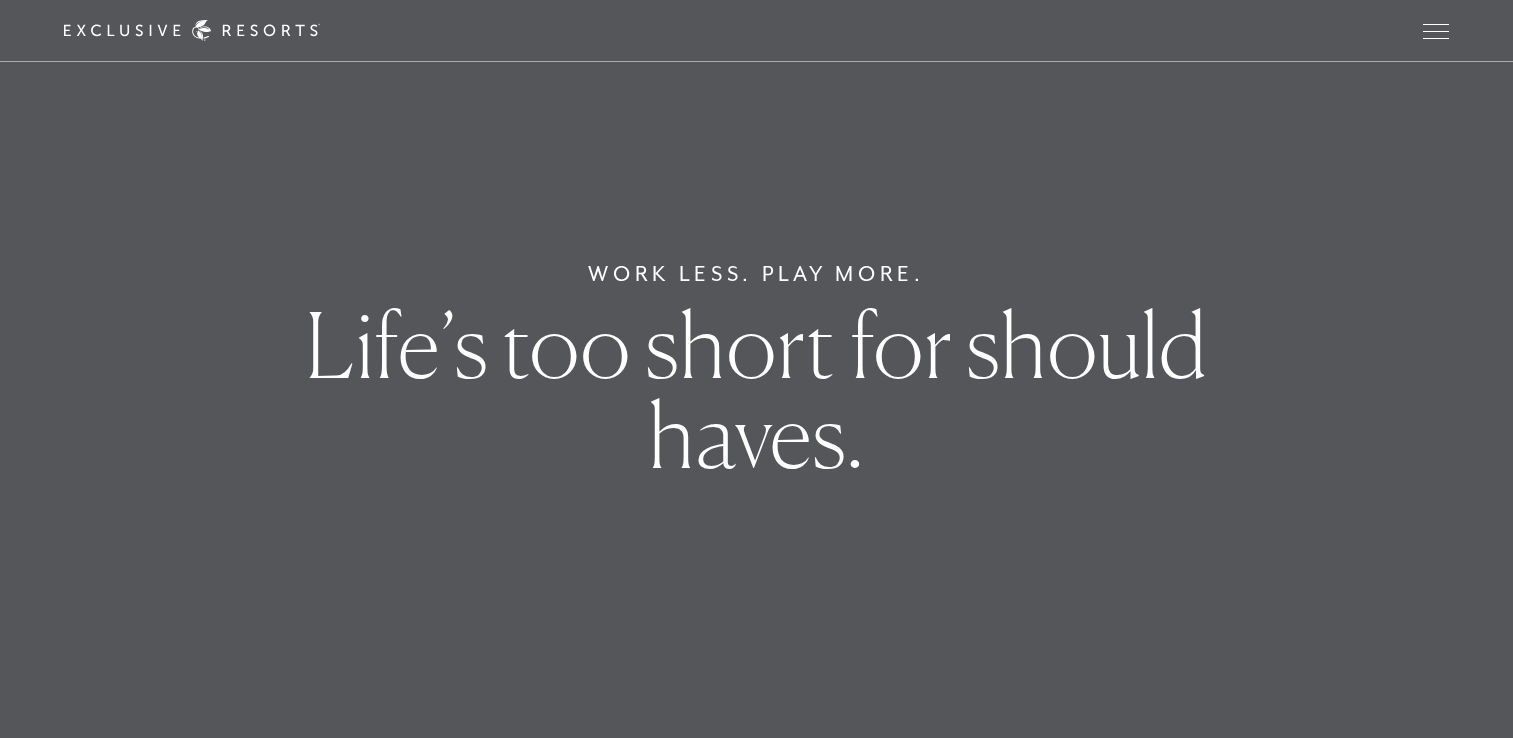 scroll, scrollTop: 0, scrollLeft: 0, axis: both 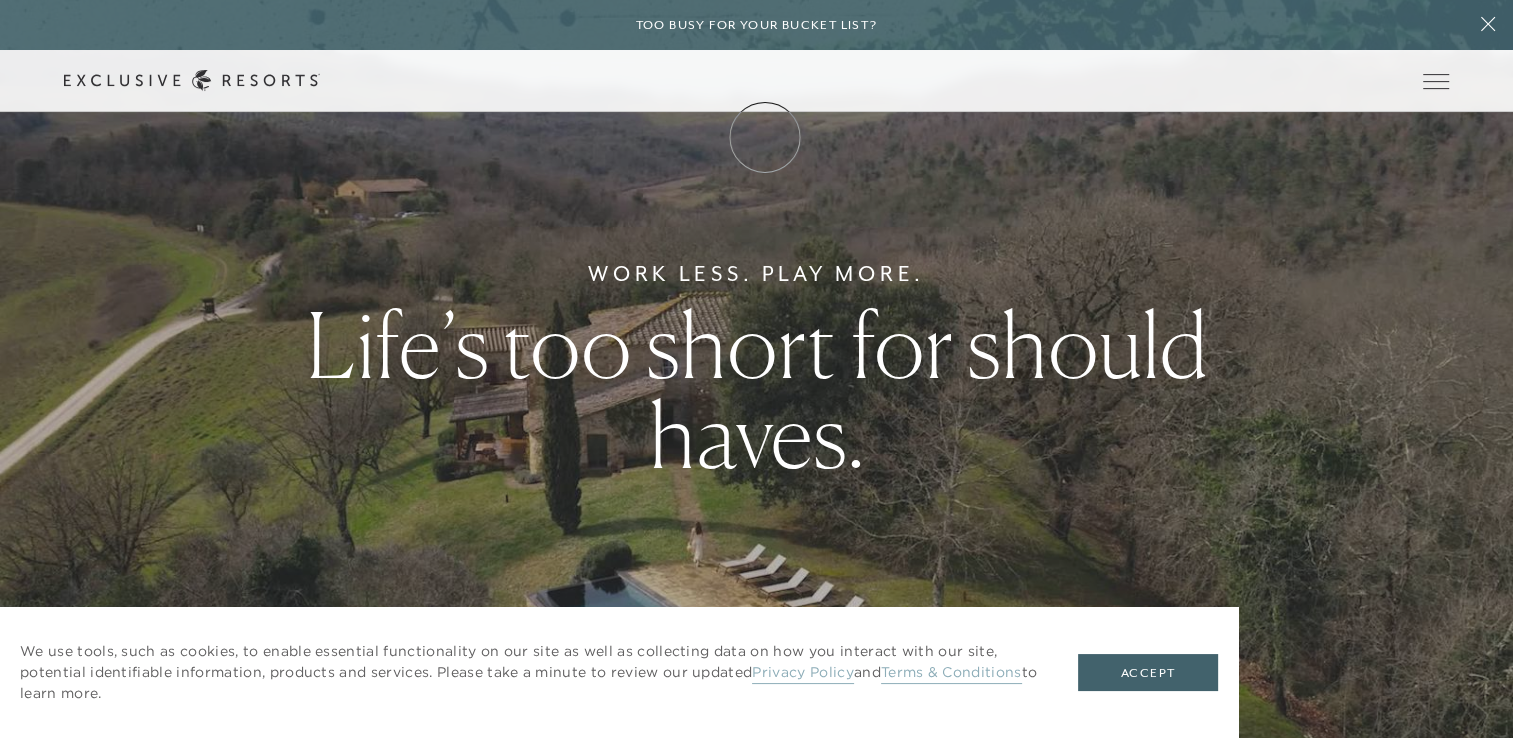 click on "Membership" at bounding box center (0, 0) 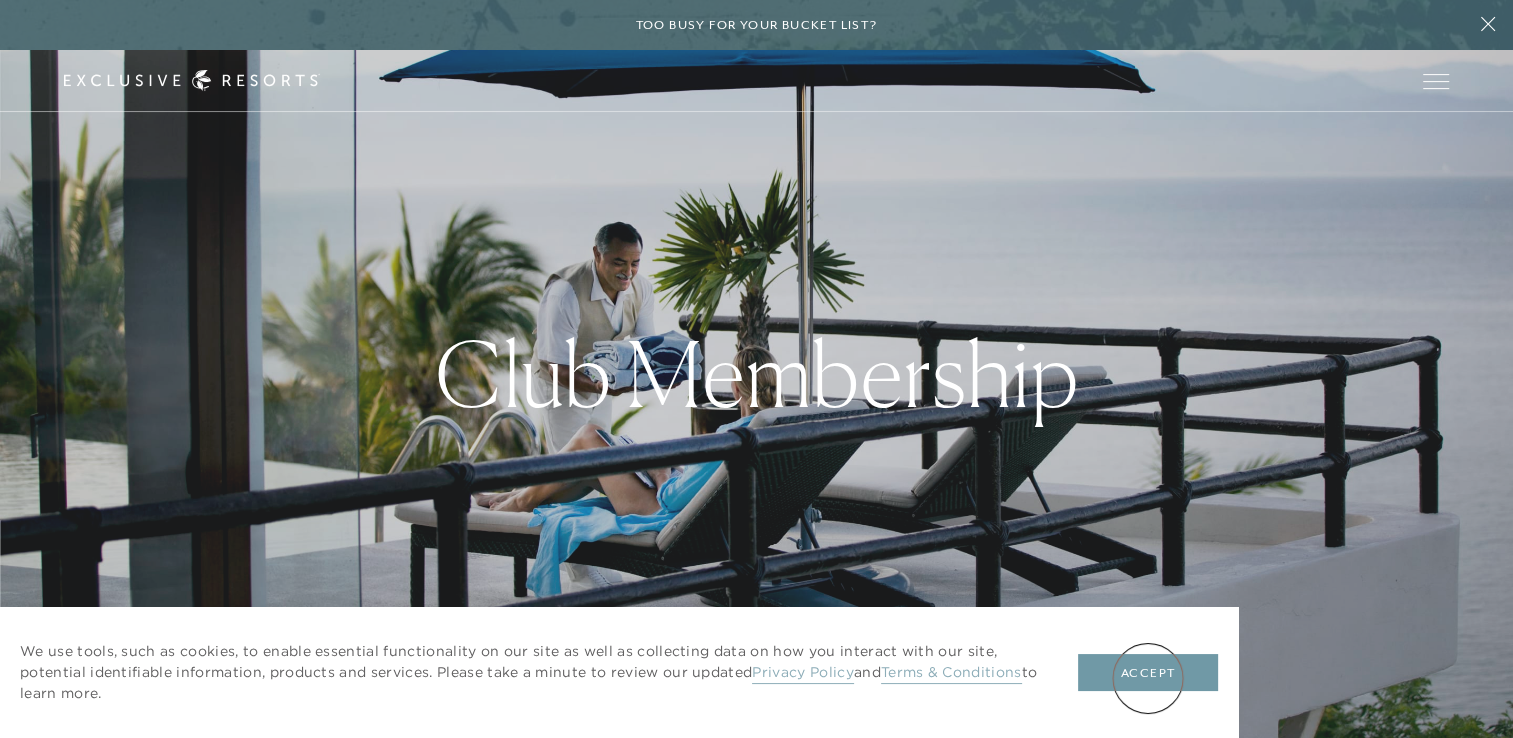 click on "Accept" at bounding box center [1148, 673] 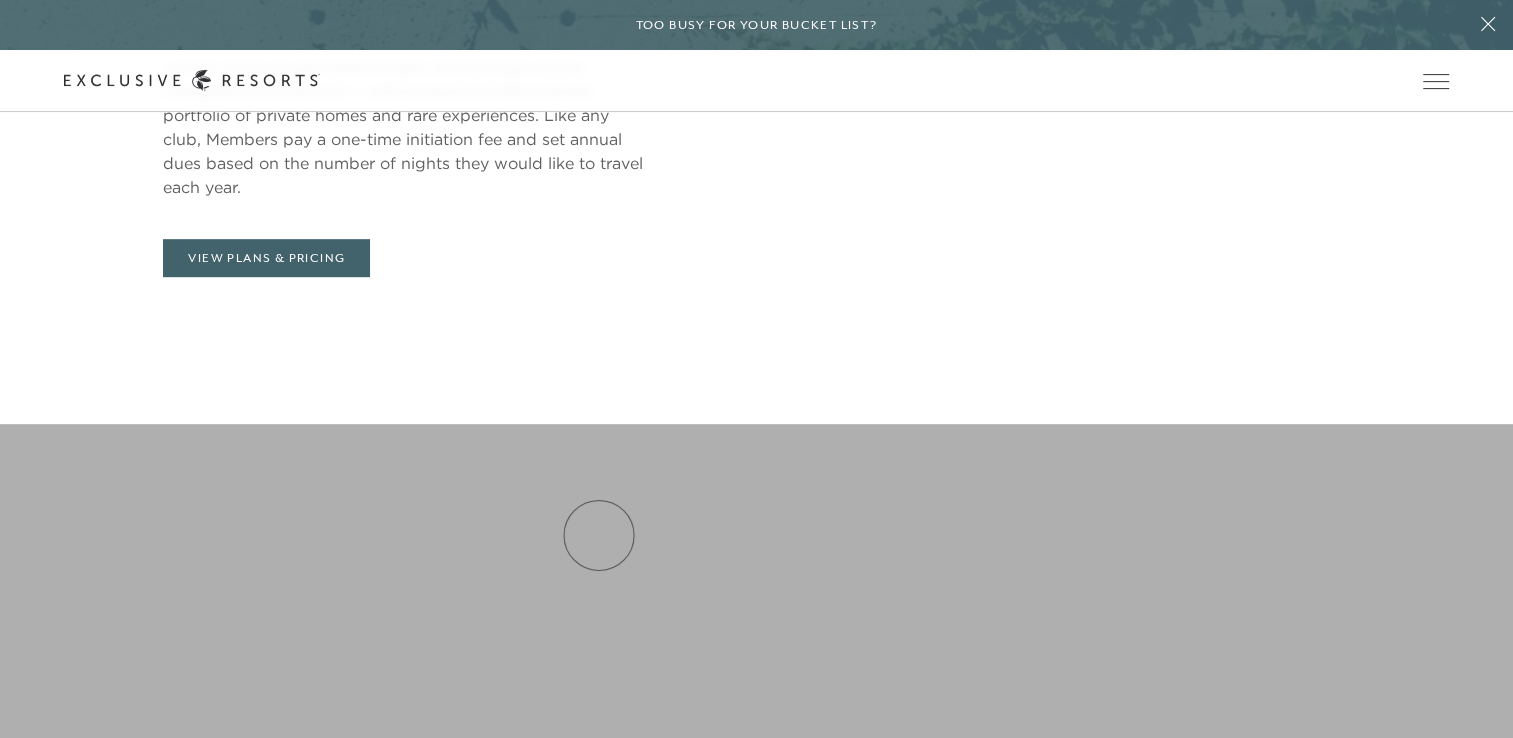 scroll, scrollTop: 1063, scrollLeft: 0, axis: vertical 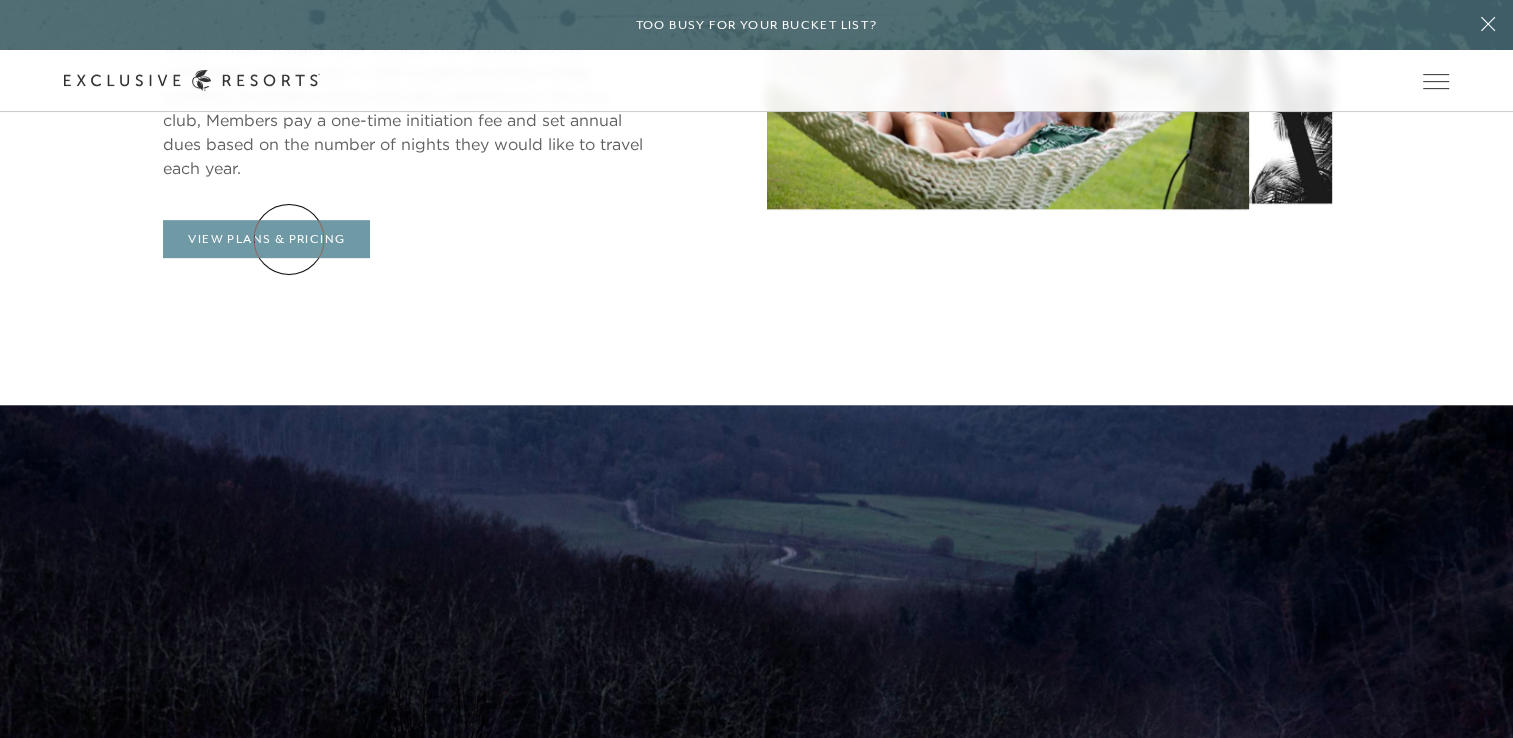 click on "View Plans & Pricing" at bounding box center [266, 239] 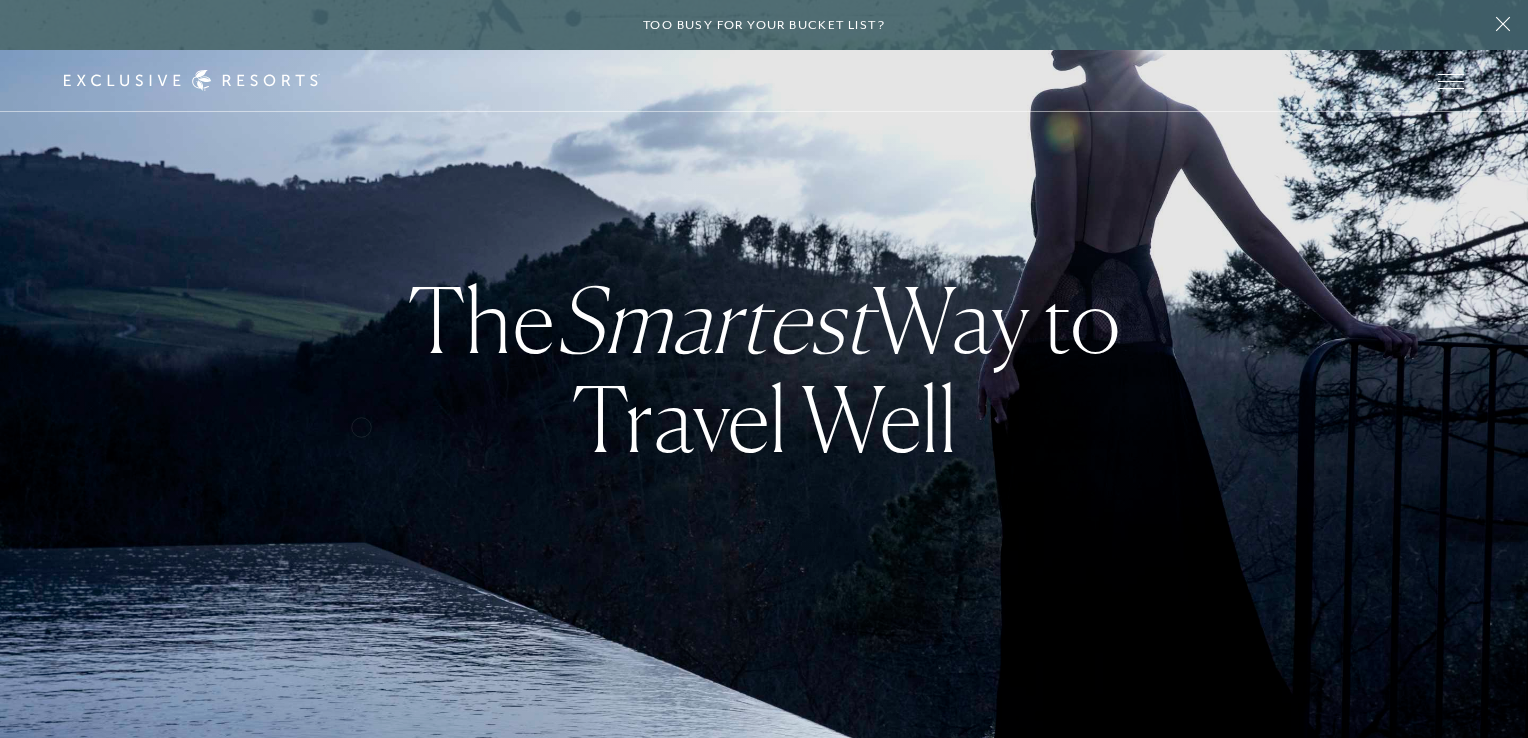 scroll, scrollTop: 0, scrollLeft: 0, axis: both 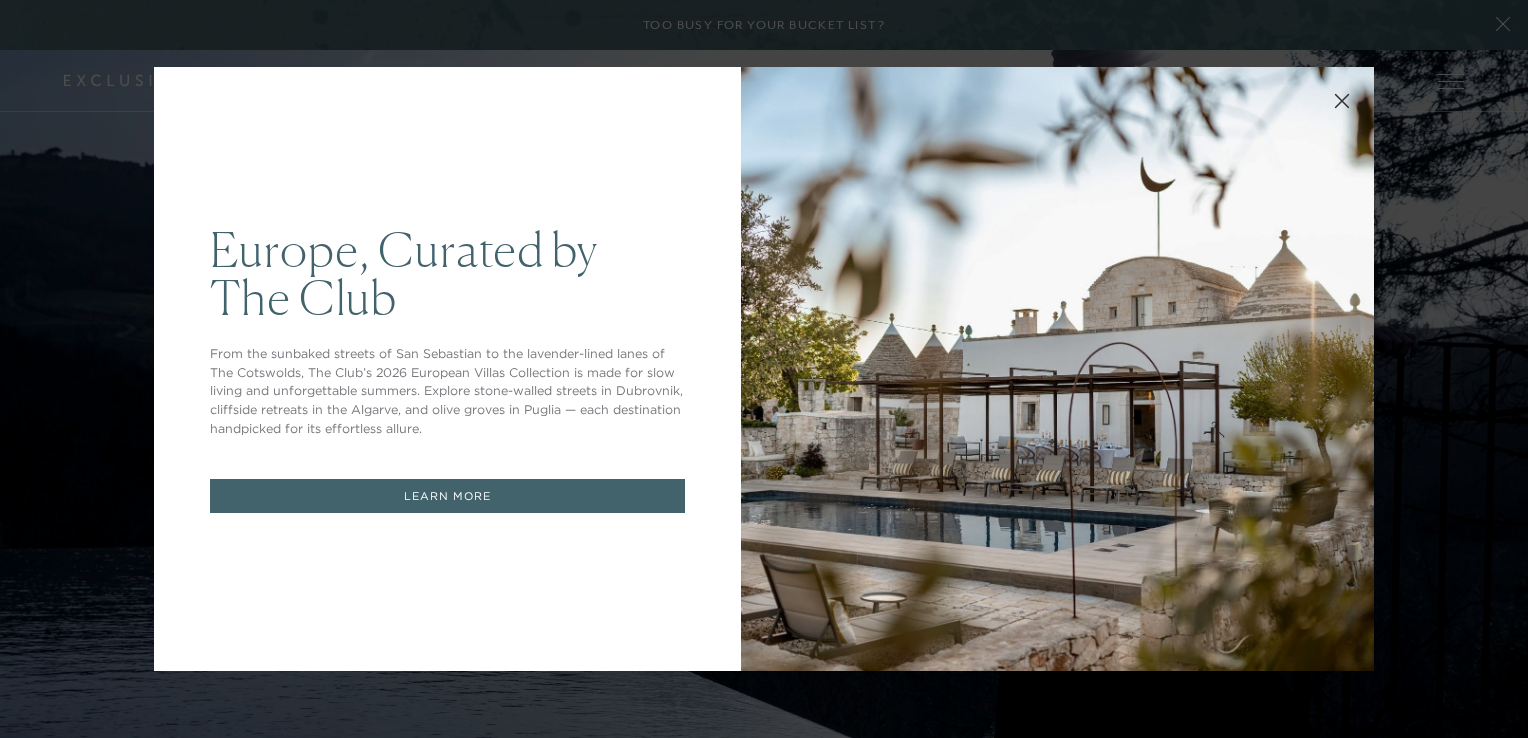 click at bounding box center [1057, 369] 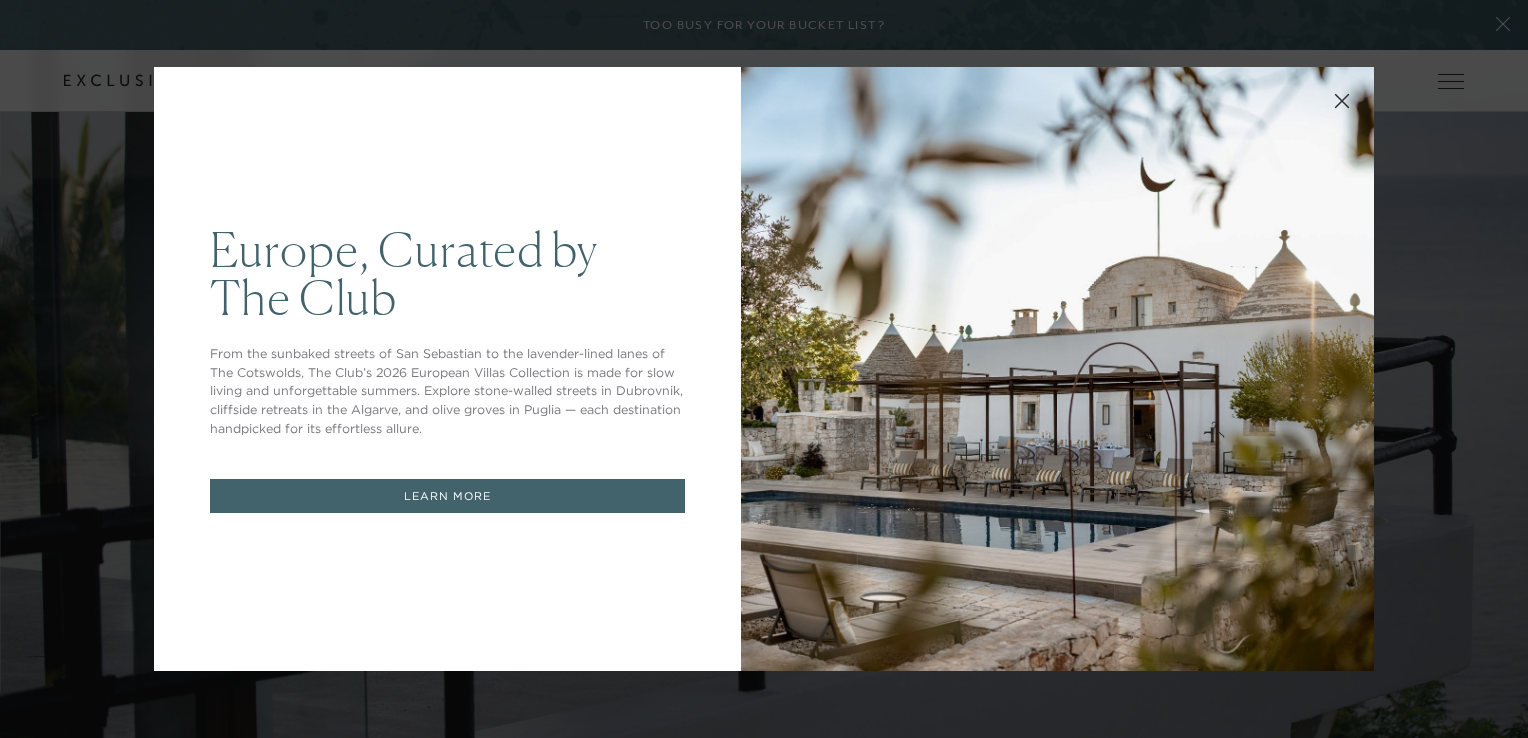 scroll, scrollTop: 1063, scrollLeft: 0, axis: vertical 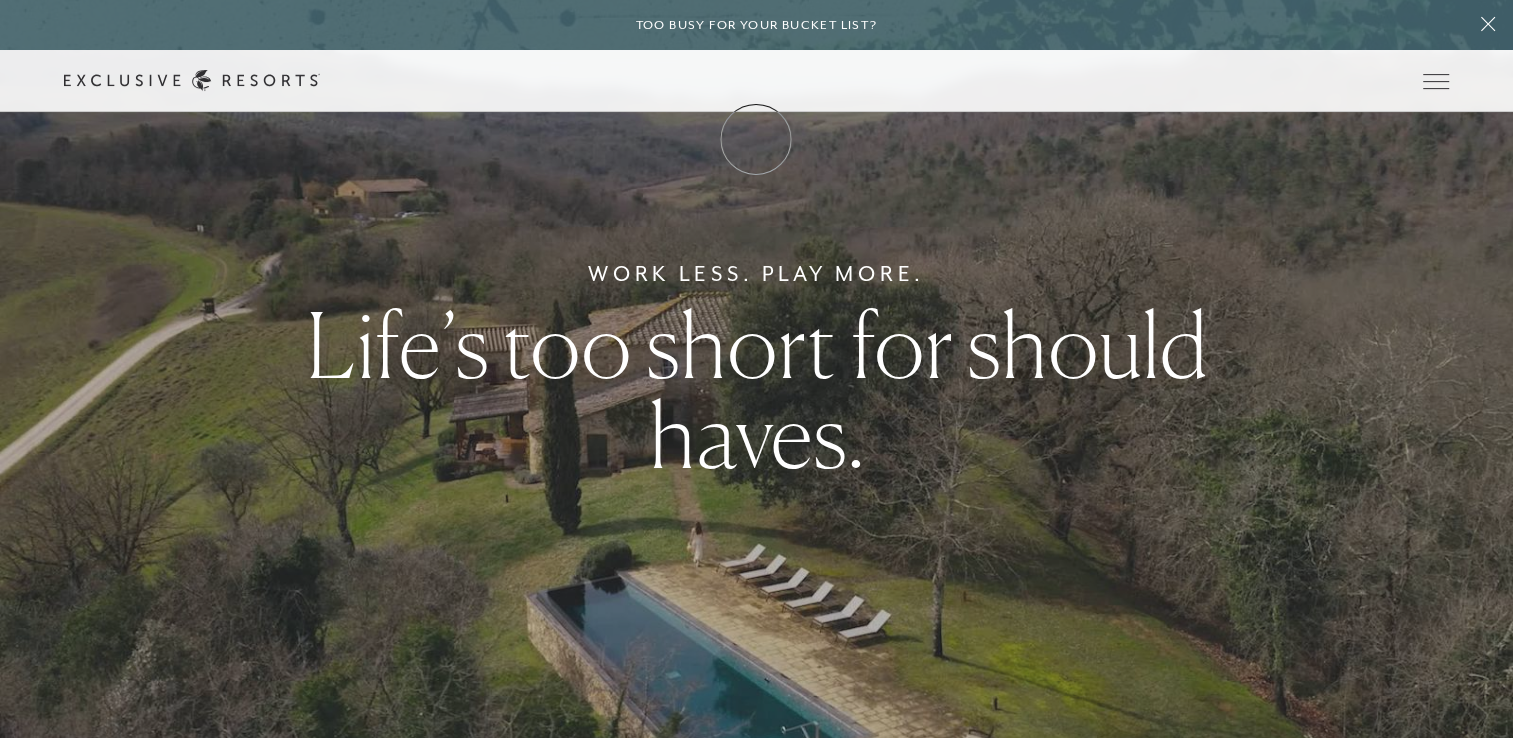 click on "Membership" at bounding box center [0, 0] 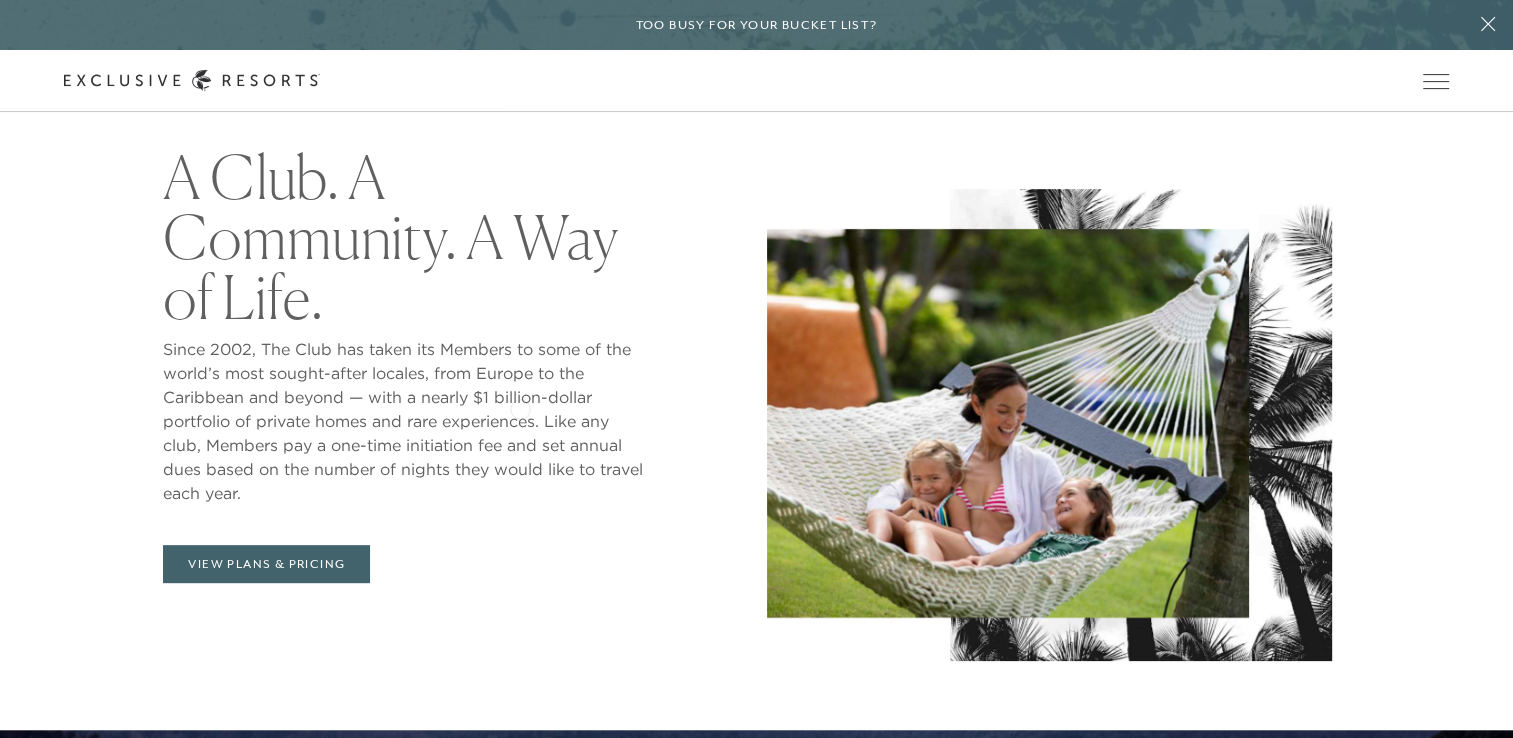 scroll, scrollTop: 742, scrollLeft: 0, axis: vertical 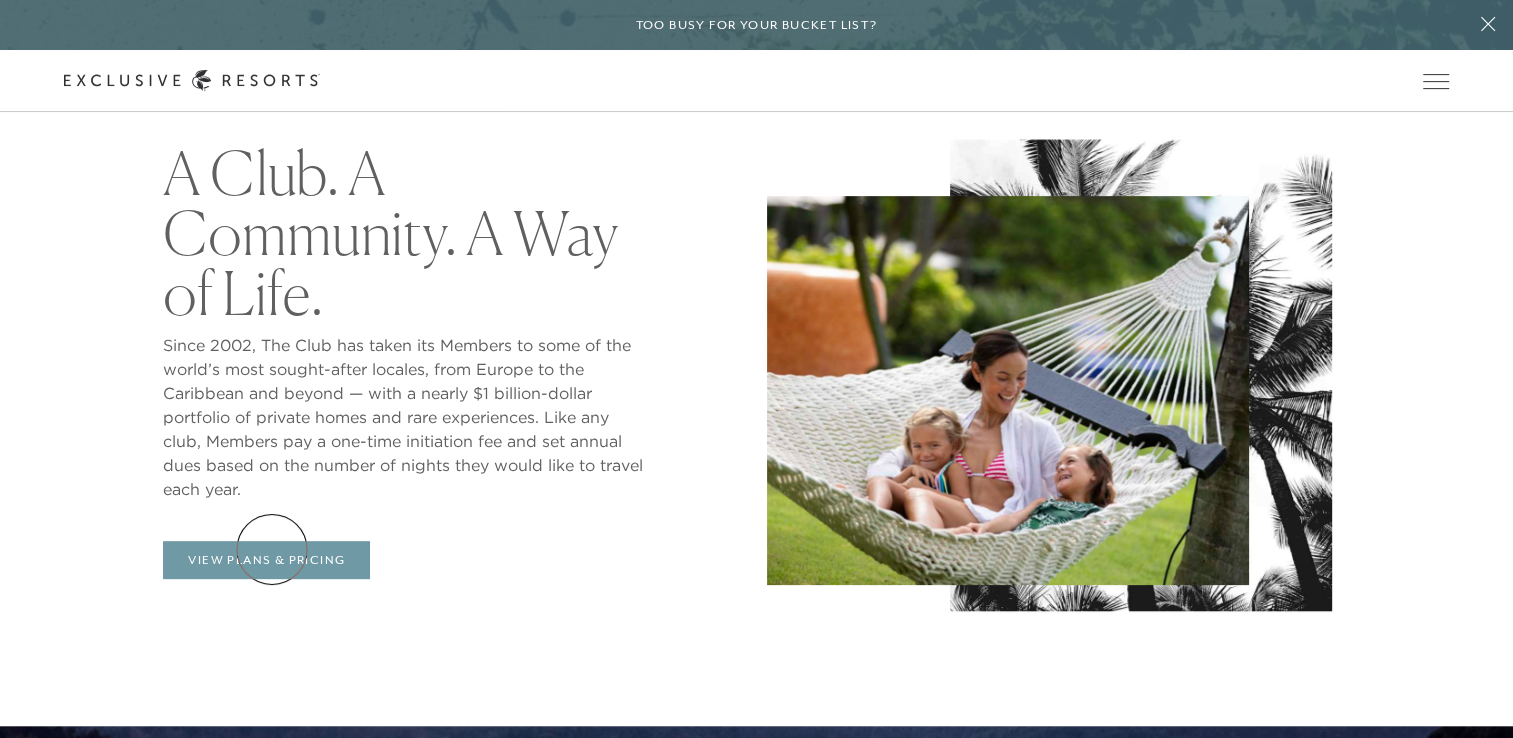 click on "View Plans & Pricing" at bounding box center [266, 560] 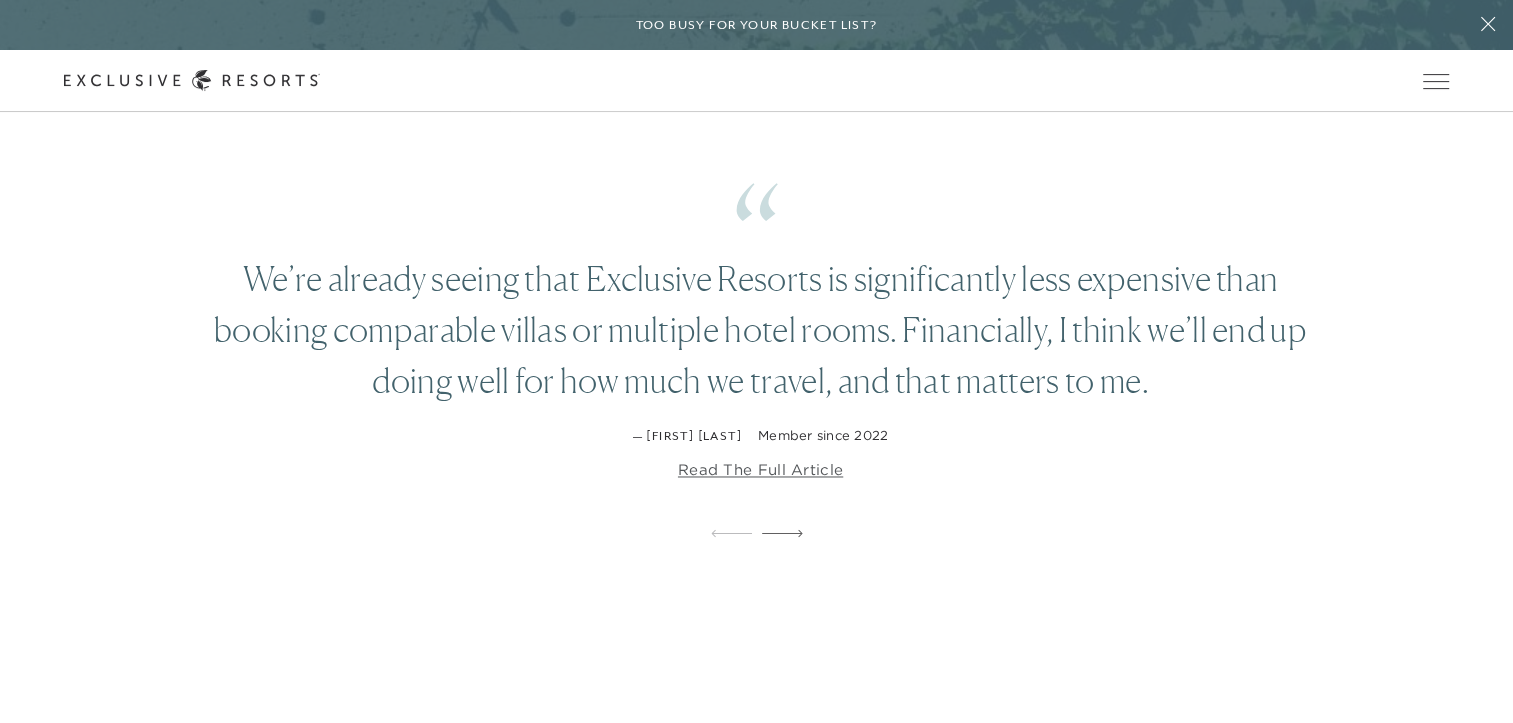 scroll, scrollTop: 3102, scrollLeft: 0, axis: vertical 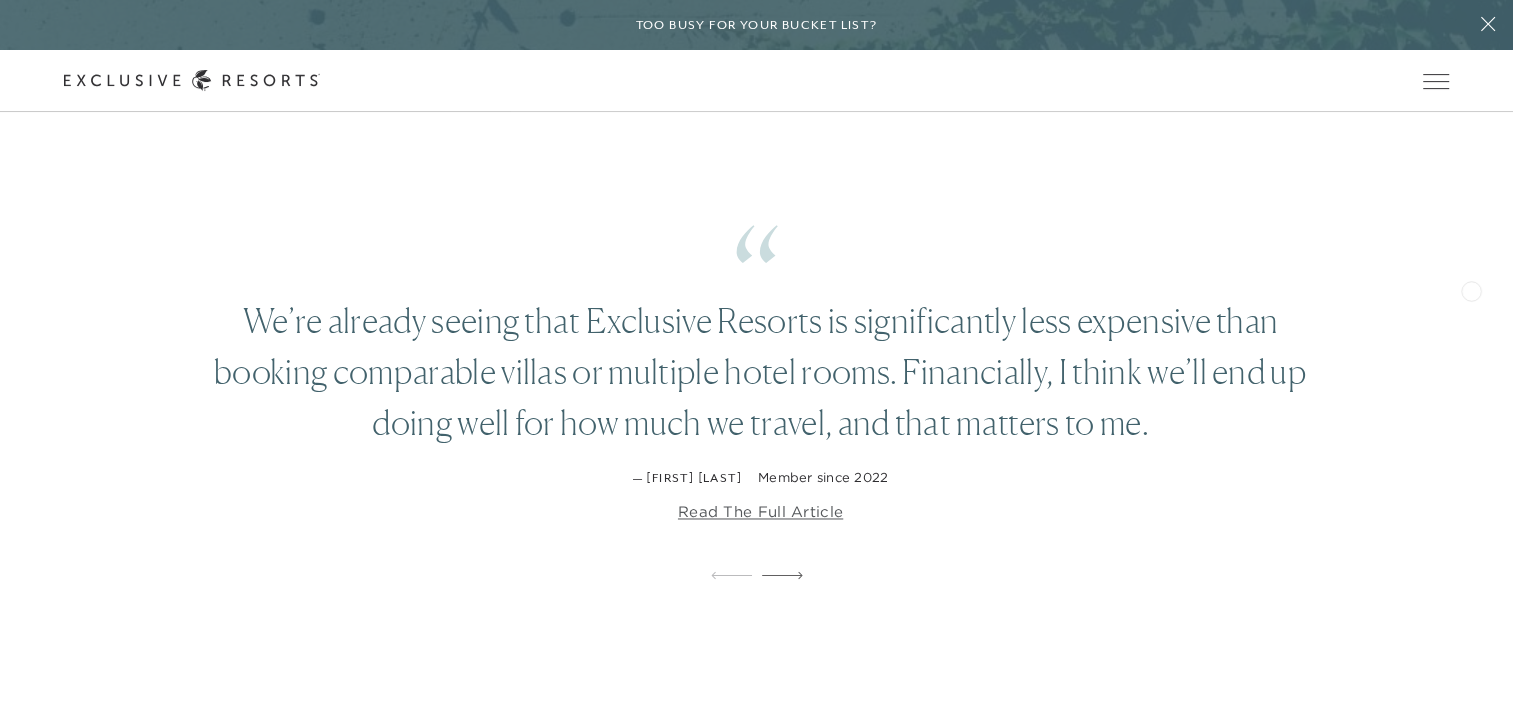 click on "We’re already seeing that Exclusive Resorts is significantly less expensive than booking comparable villas or multiple hotel rooms. Financially, I think we’ll end up doing well for how much we travel, and that matters to me. — Michael C. Member since [YEAR] Read the full article There’s nothing worse than spending hours and hours researching a vacation, and then you show up, and it doesn’t meet your expectations. Wherever you go with The Club, you know it’s going to be excellent. — Nick B. Member Since [YEAR] Read More The vacation home was becoming a headache to deal with, and Exclusive Resorts was like a menu we could choose from, encouraging us to travel to places that we would have never even thought of before. — Marti G. Member since [YEAR] Read More The Club was up for the challenge and wanted to come through for us. It always feels that way, with every single experience we’ve had with the Exclusive Resorts team. — David L. Member Since [YEAR] Read More — Michael S. Member Since [YEAR]" at bounding box center (756, 381) 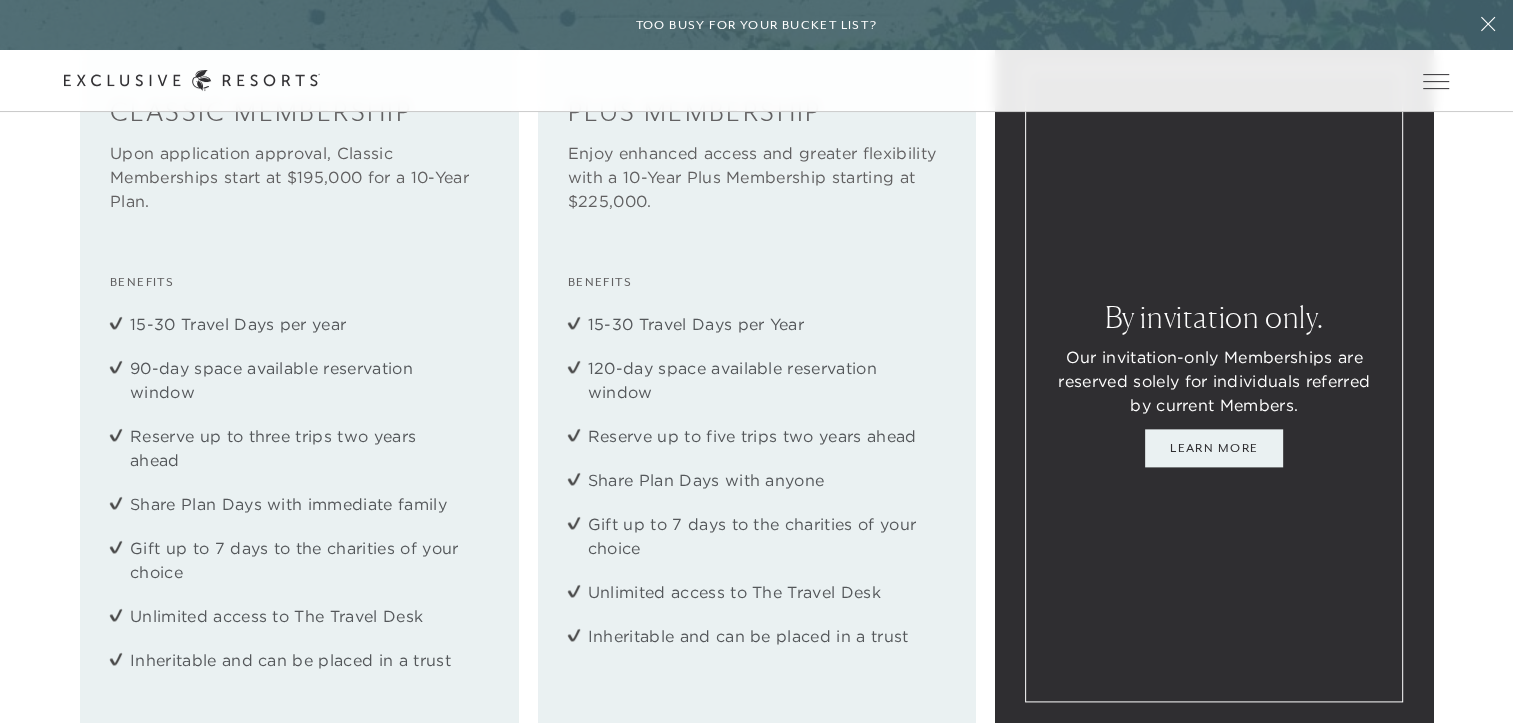 scroll, scrollTop: 2388, scrollLeft: 15, axis: both 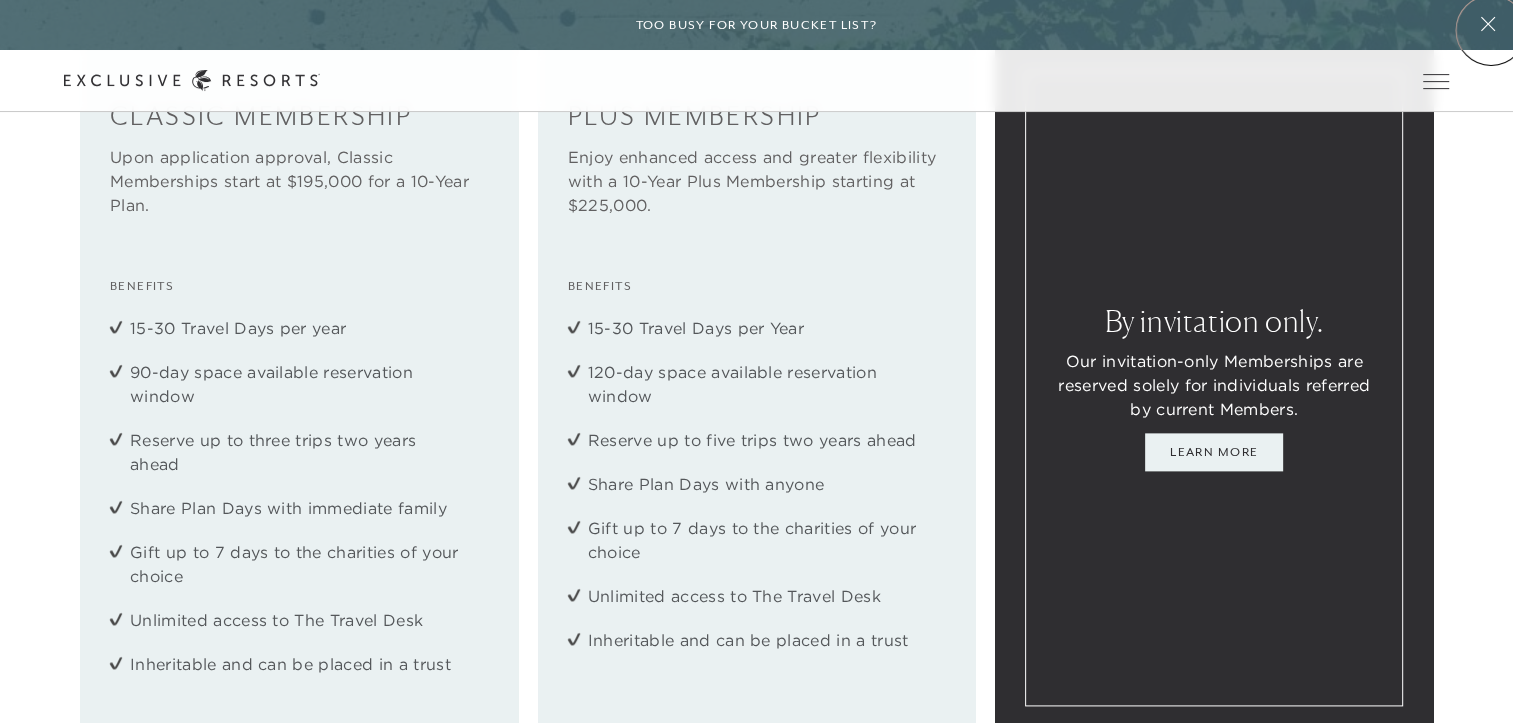 click 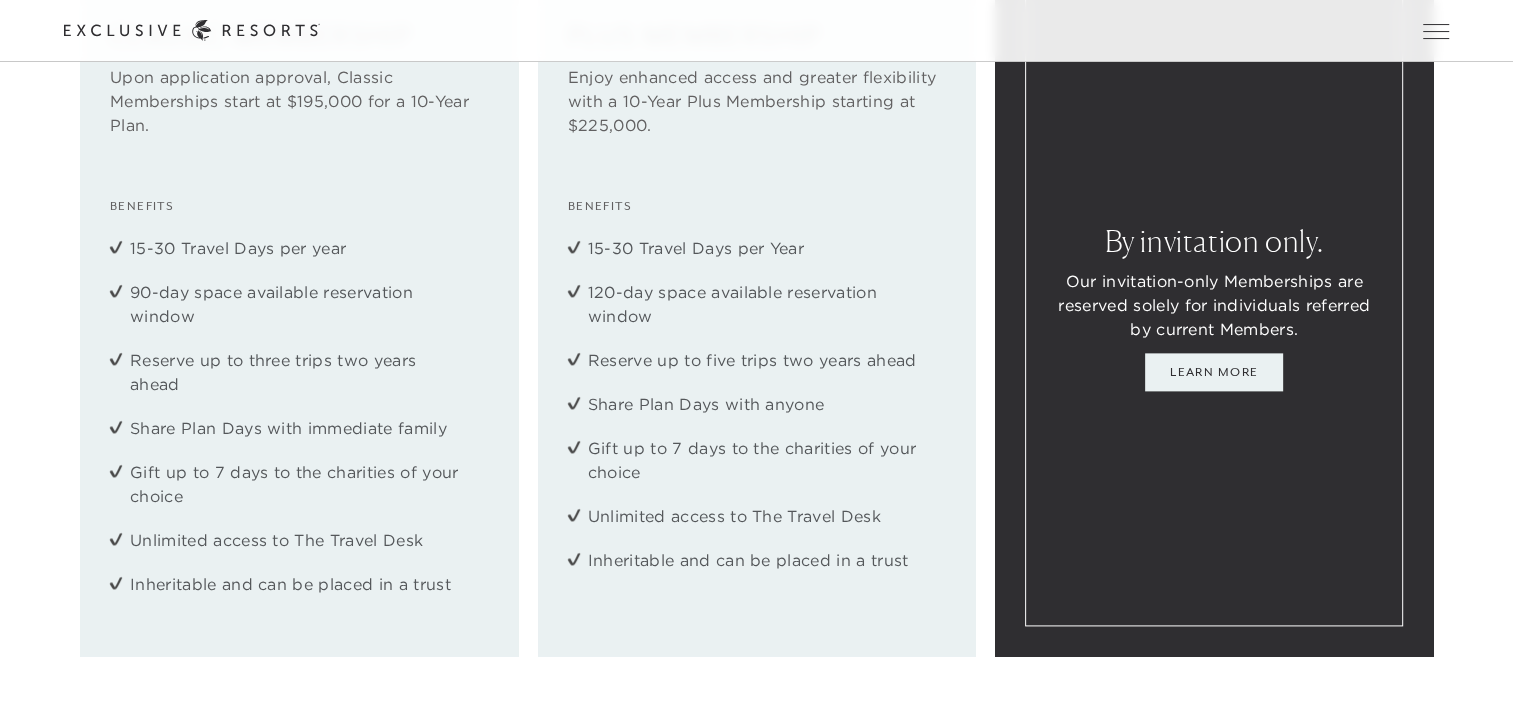 scroll, scrollTop: 2467, scrollLeft: 15, axis: both 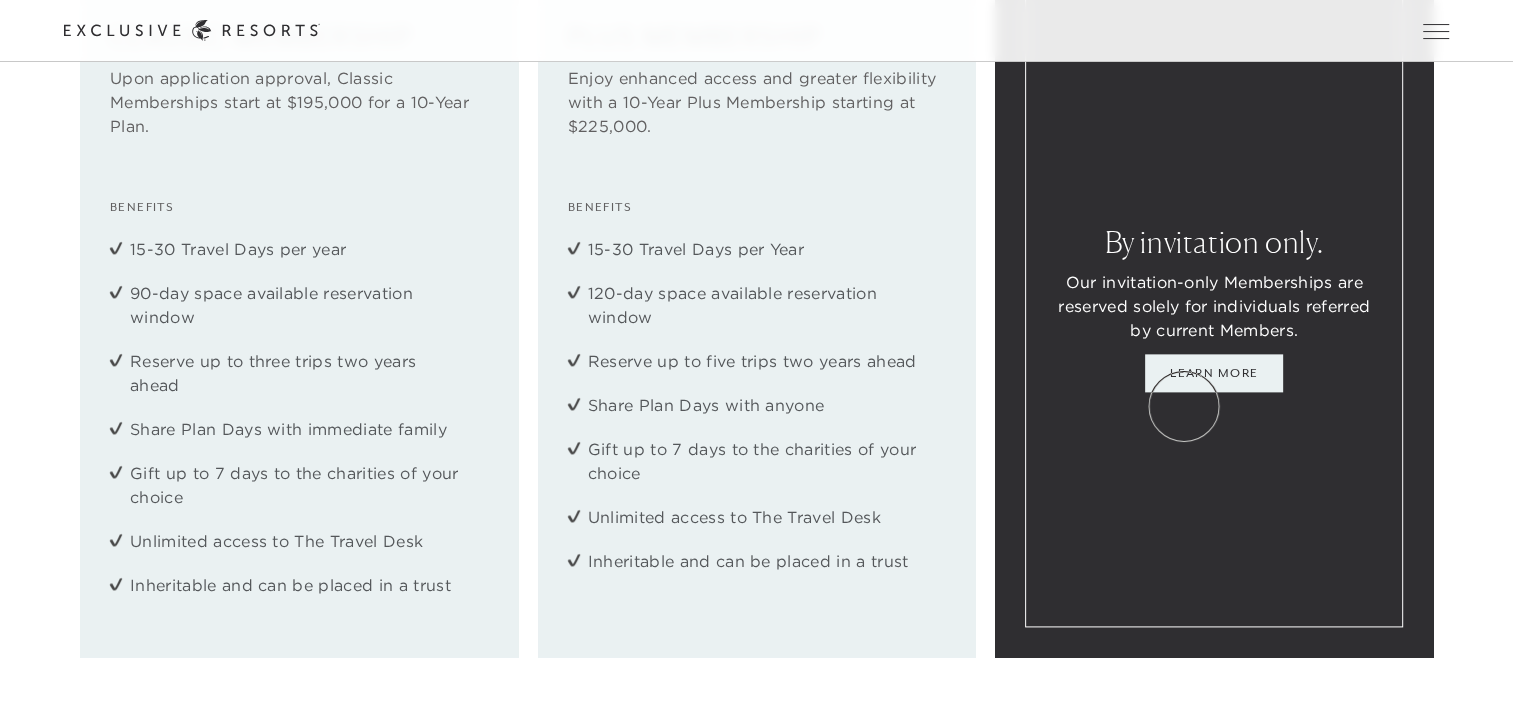click on "Learn More" at bounding box center [1214, 373] 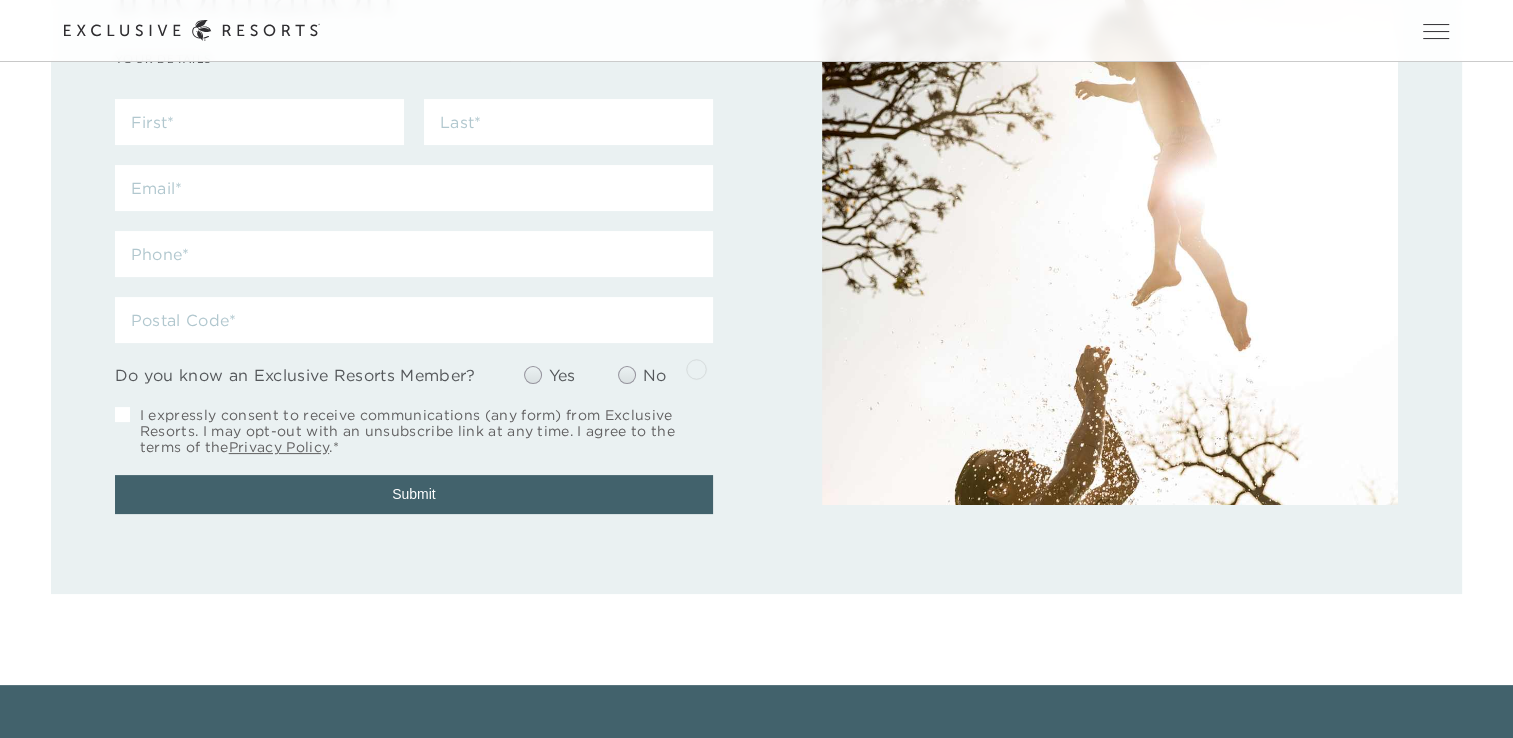 scroll, scrollTop: 0, scrollLeft: 0, axis: both 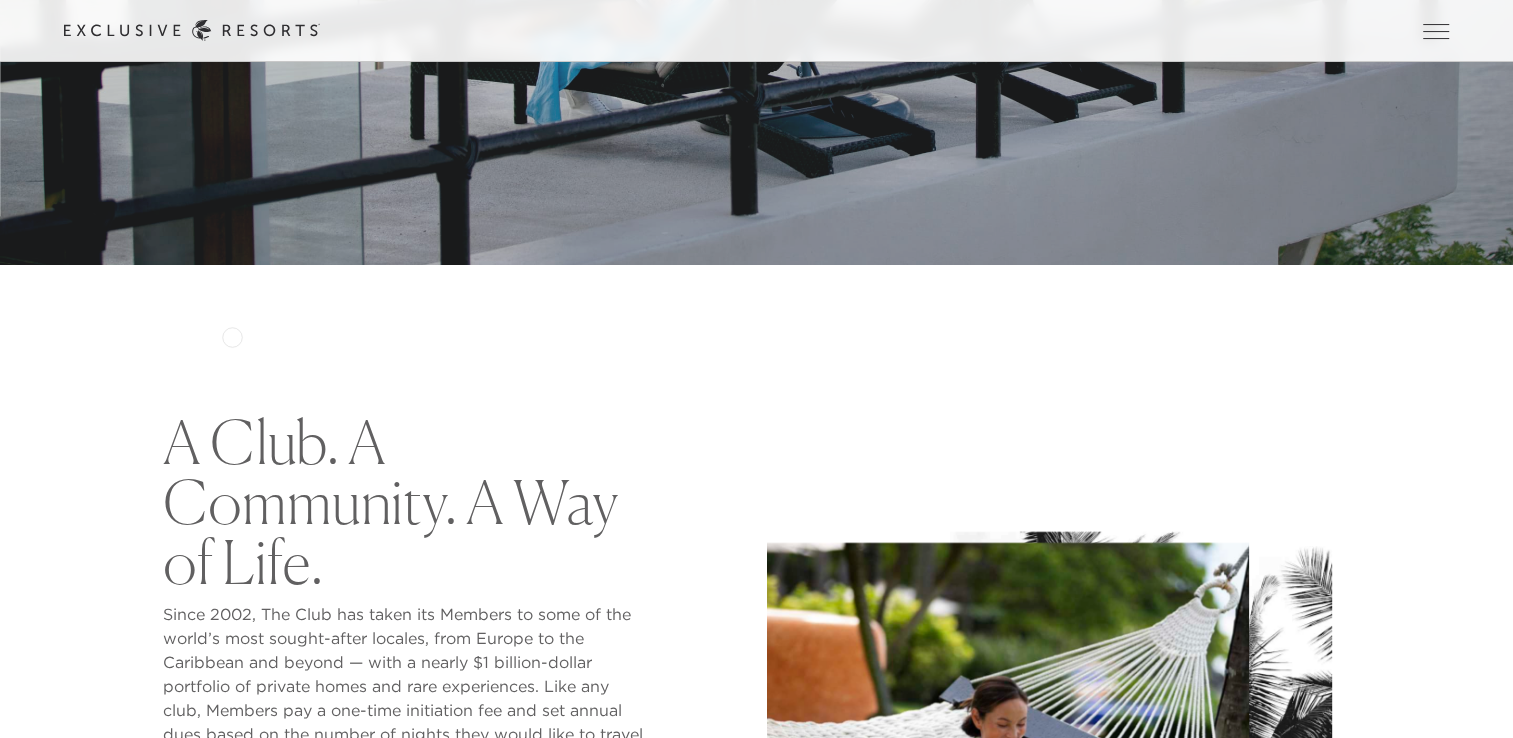 click on "Club Membership A Club. A Community. A Way of Life. Since [YEAR], The Club has taken its Members to some of the world’s most sought-after locales, from Europe to the Caribbean and beyond — with a nearly $[NUMBER] billion-dollar portfolio of private homes and rare experiences. Like any club, Members pay a one-time initiation fee and set annual dues based on the number of nights they would like to travel each year. View Plans & Pricing Before The Club there would always be an excuse to postpone. Now we're traveling together as a family more than ever. — Chris J., Member since [YEAR] Different By Design Instant travel assistant. Every Member is matched with a dedicated ambassador whose sole responsibility is to plan the vacations you want. You’ll also enjoy access to a full-service Travel Desk to help with everything from flights to custom itineraries. An on-site concierge. More space — for less. Location. Location. Location. Leave a travel legacy. Check off your bucket list. Never visit the same place twice." at bounding box center (756, 3653) 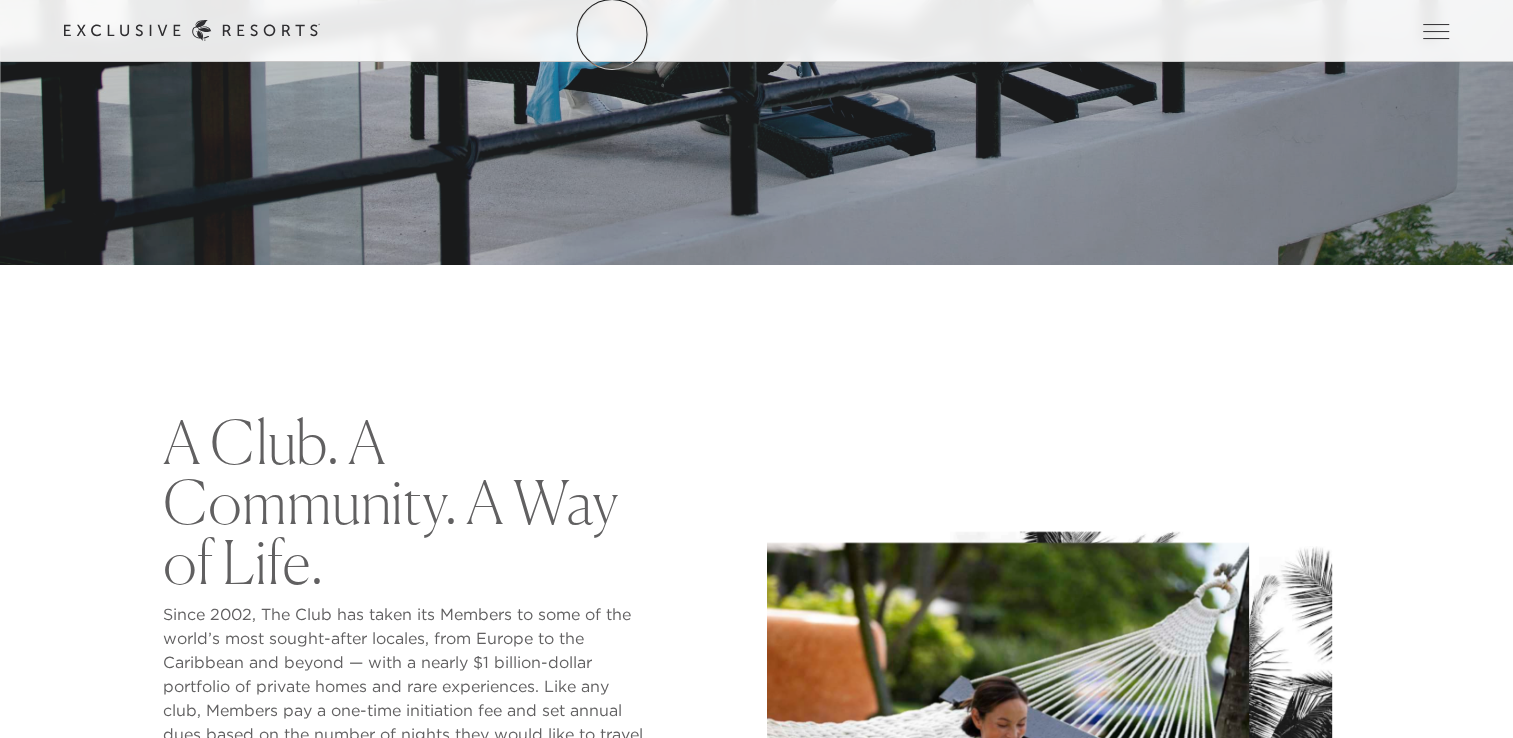 click on "The Collection" at bounding box center (0, 0) 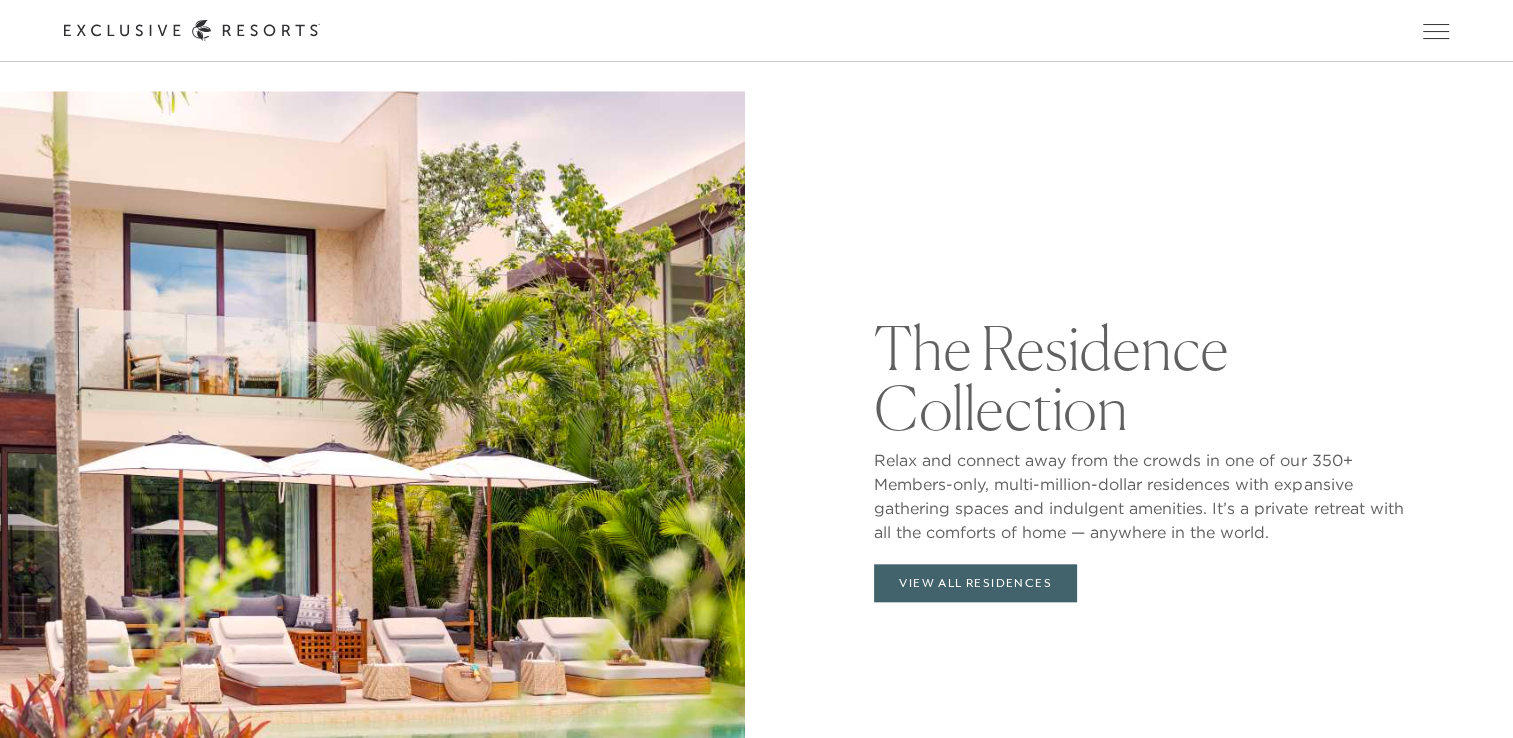 scroll, scrollTop: 1884, scrollLeft: 0, axis: vertical 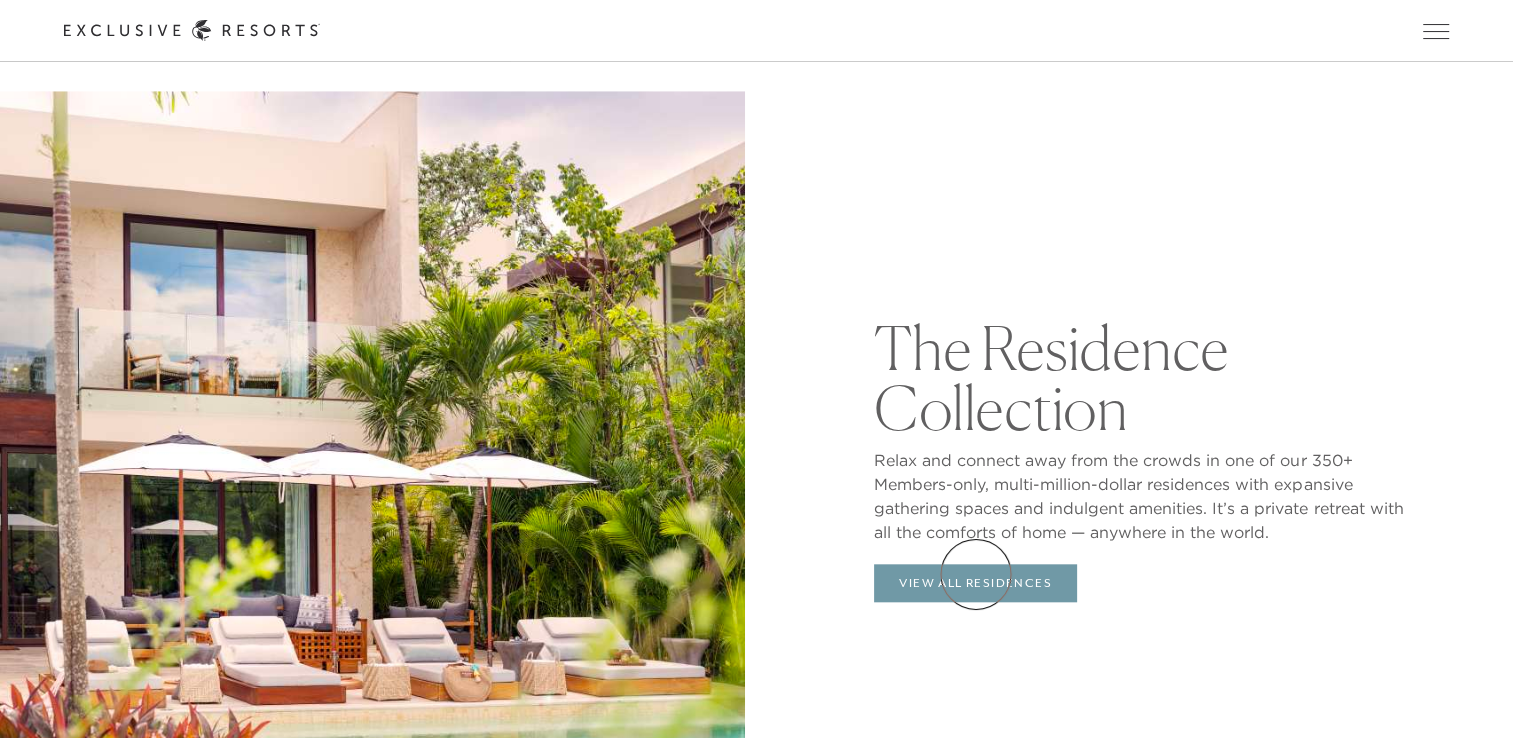 click on "View All Residences" at bounding box center [975, 583] 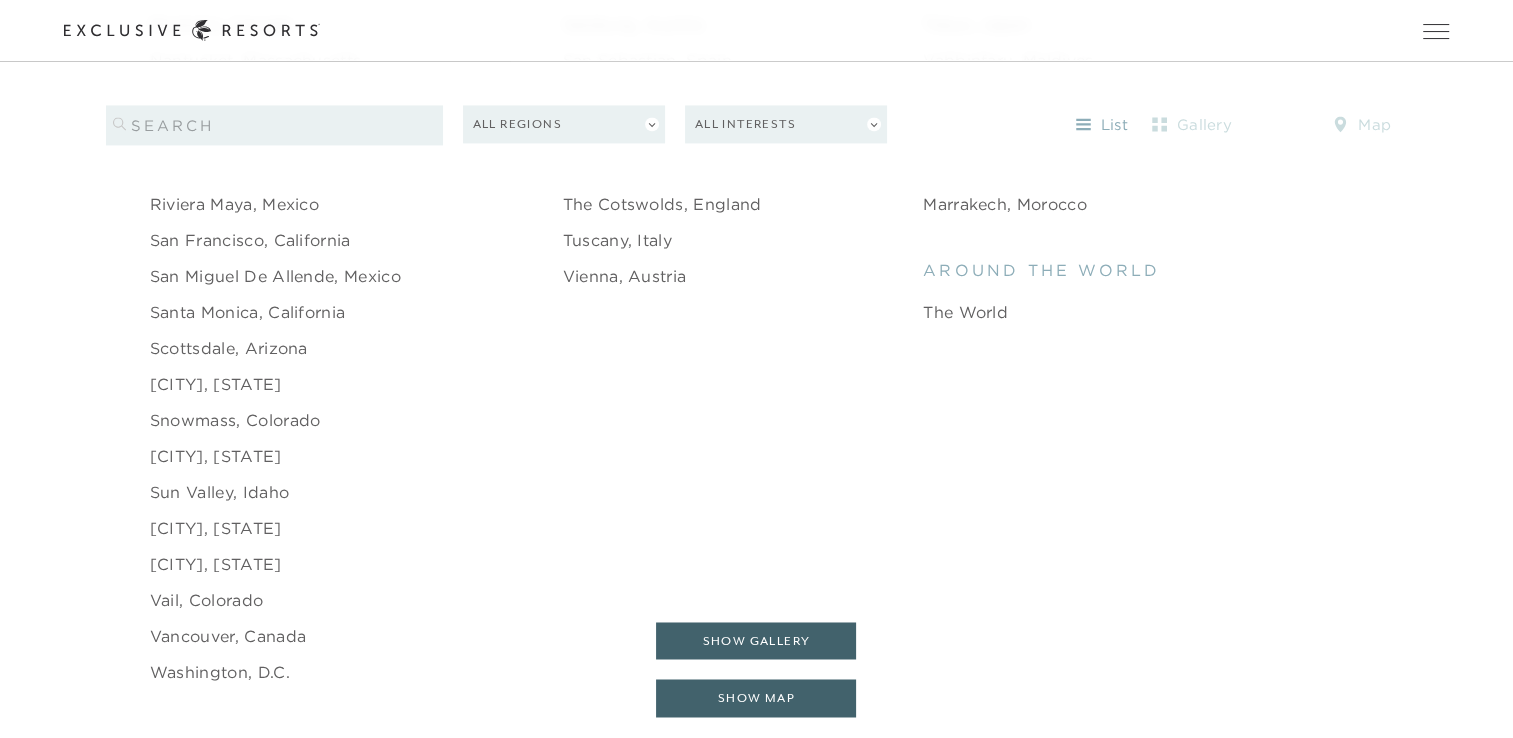 scroll, scrollTop: 3047, scrollLeft: 0, axis: vertical 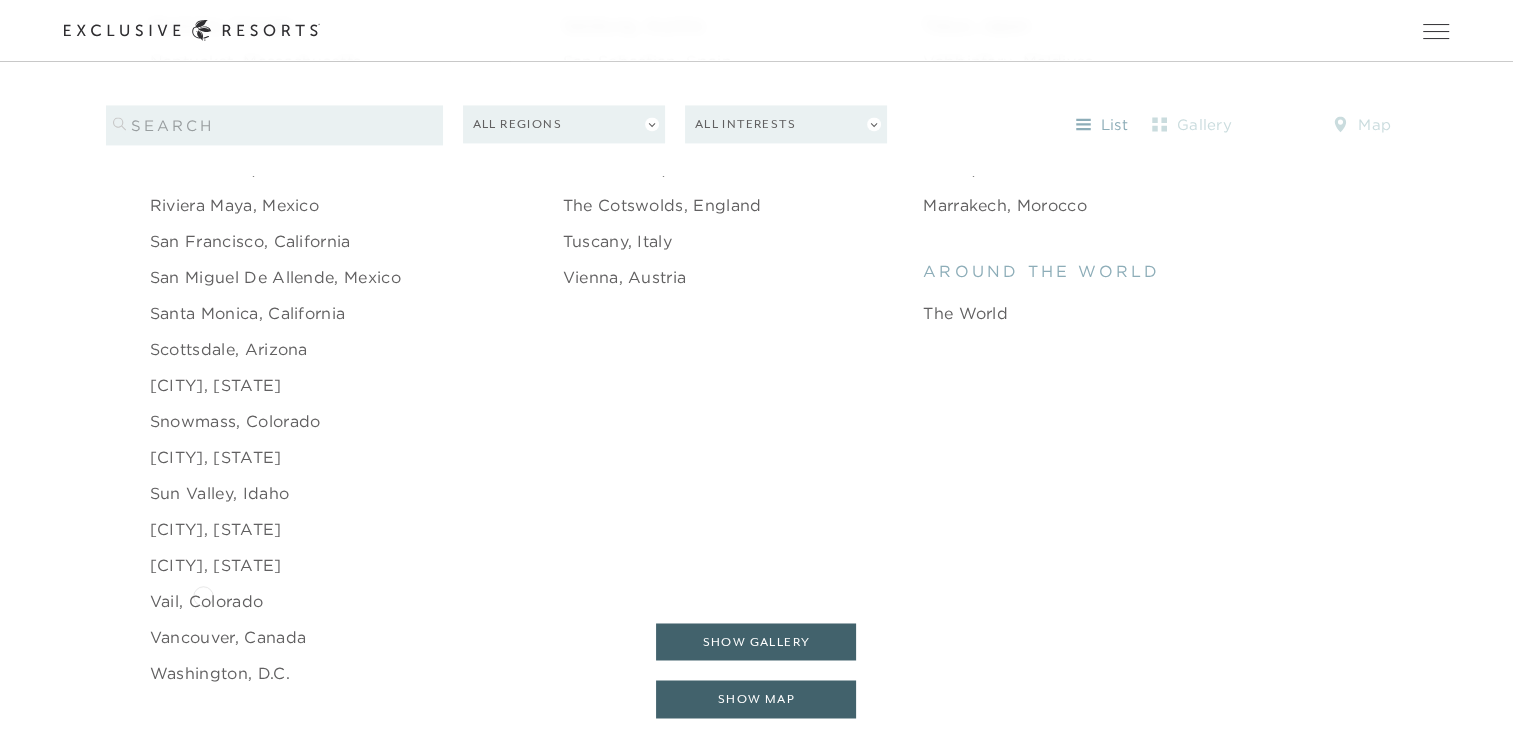 click on "Vail, Colorado" at bounding box center (206, 601) 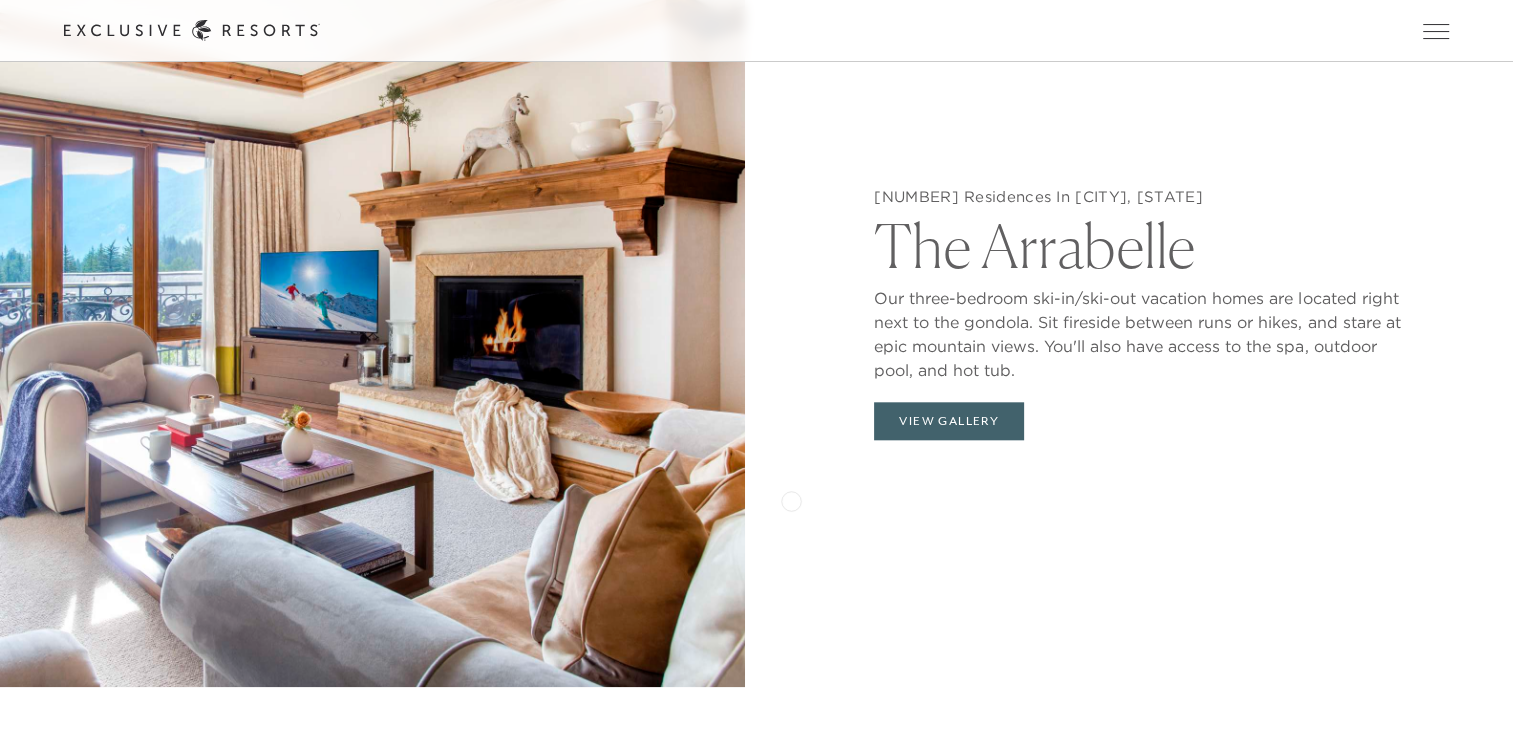 scroll, scrollTop: 1996, scrollLeft: 0, axis: vertical 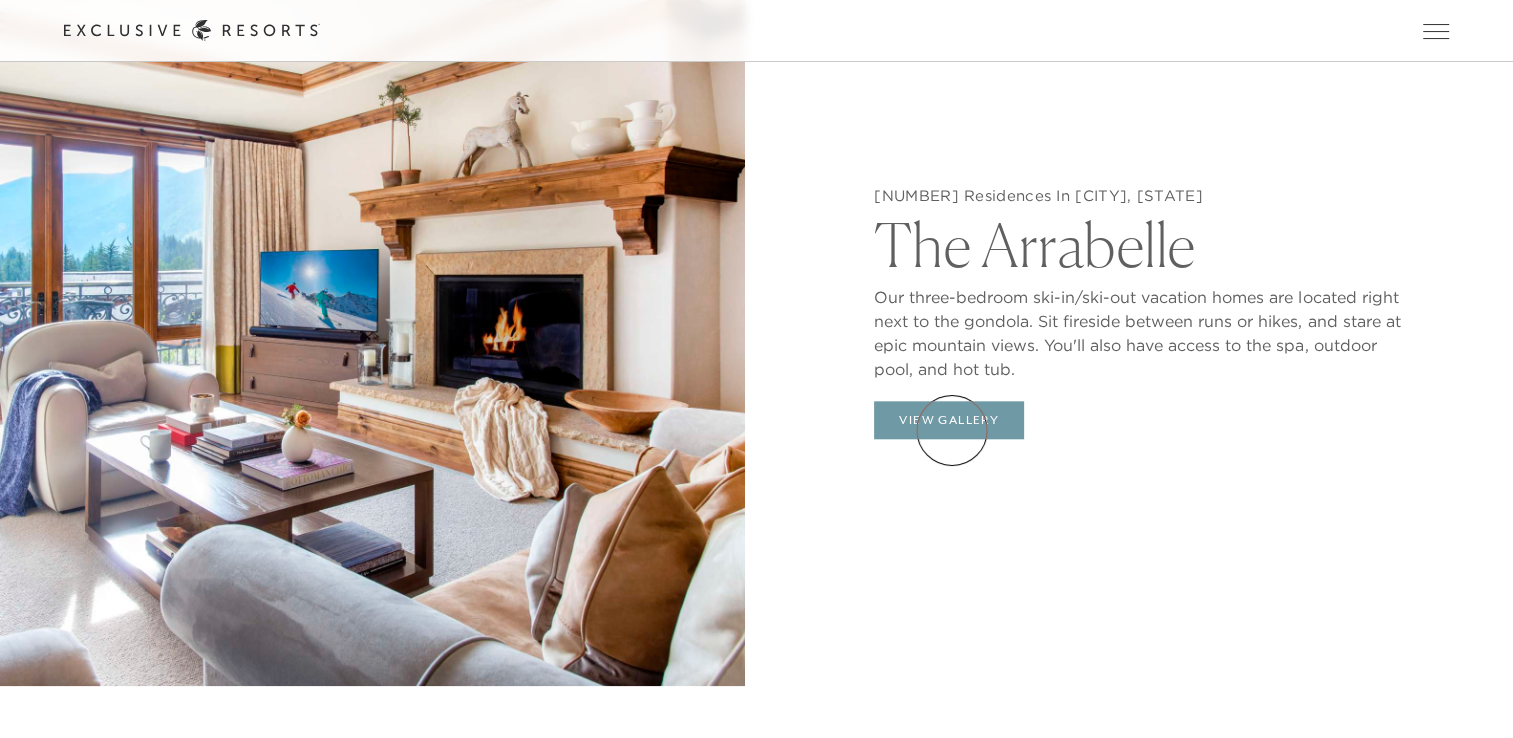 click on "View Gallery" at bounding box center [949, 420] 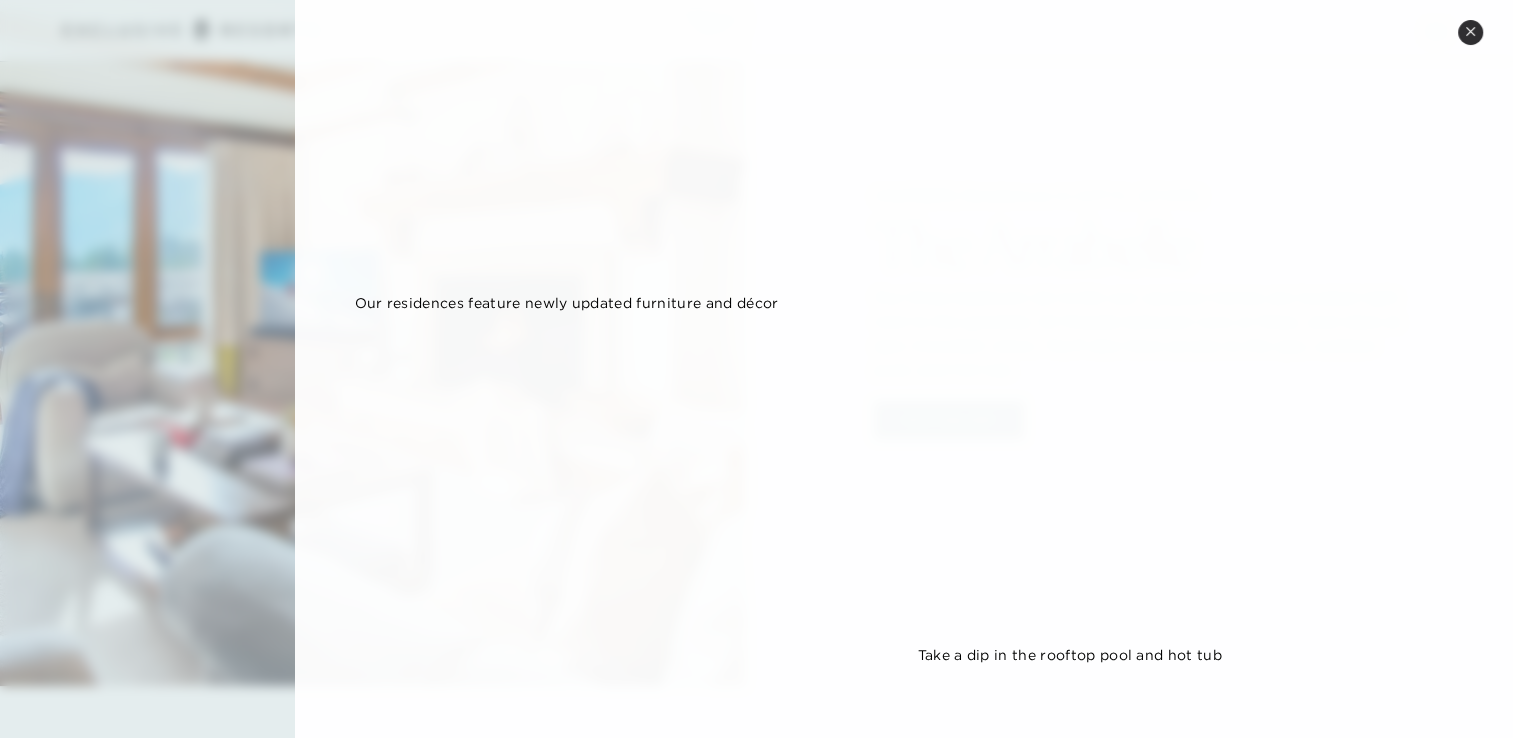 scroll, scrollTop: 1694, scrollLeft: 0, axis: vertical 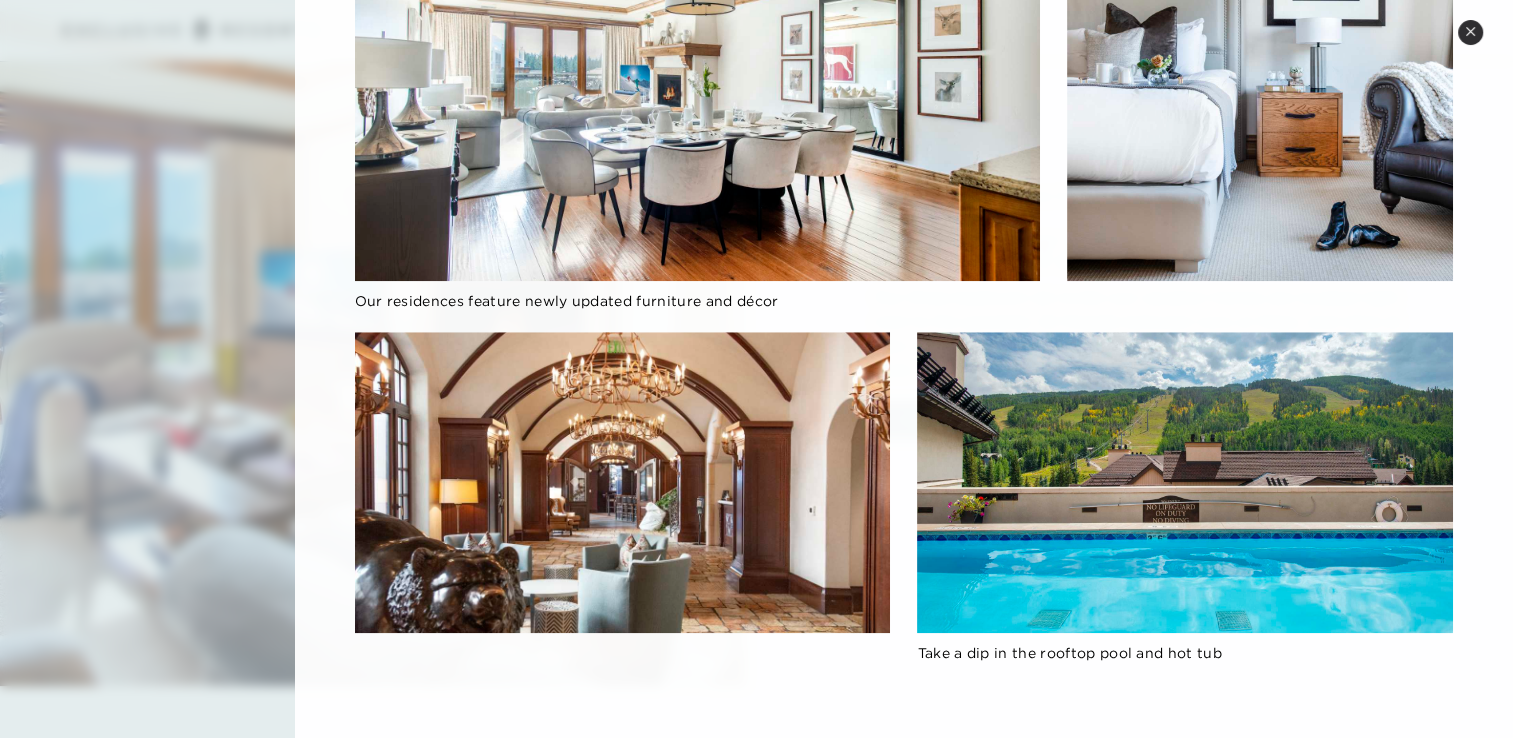 click at bounding box center [623, 482] 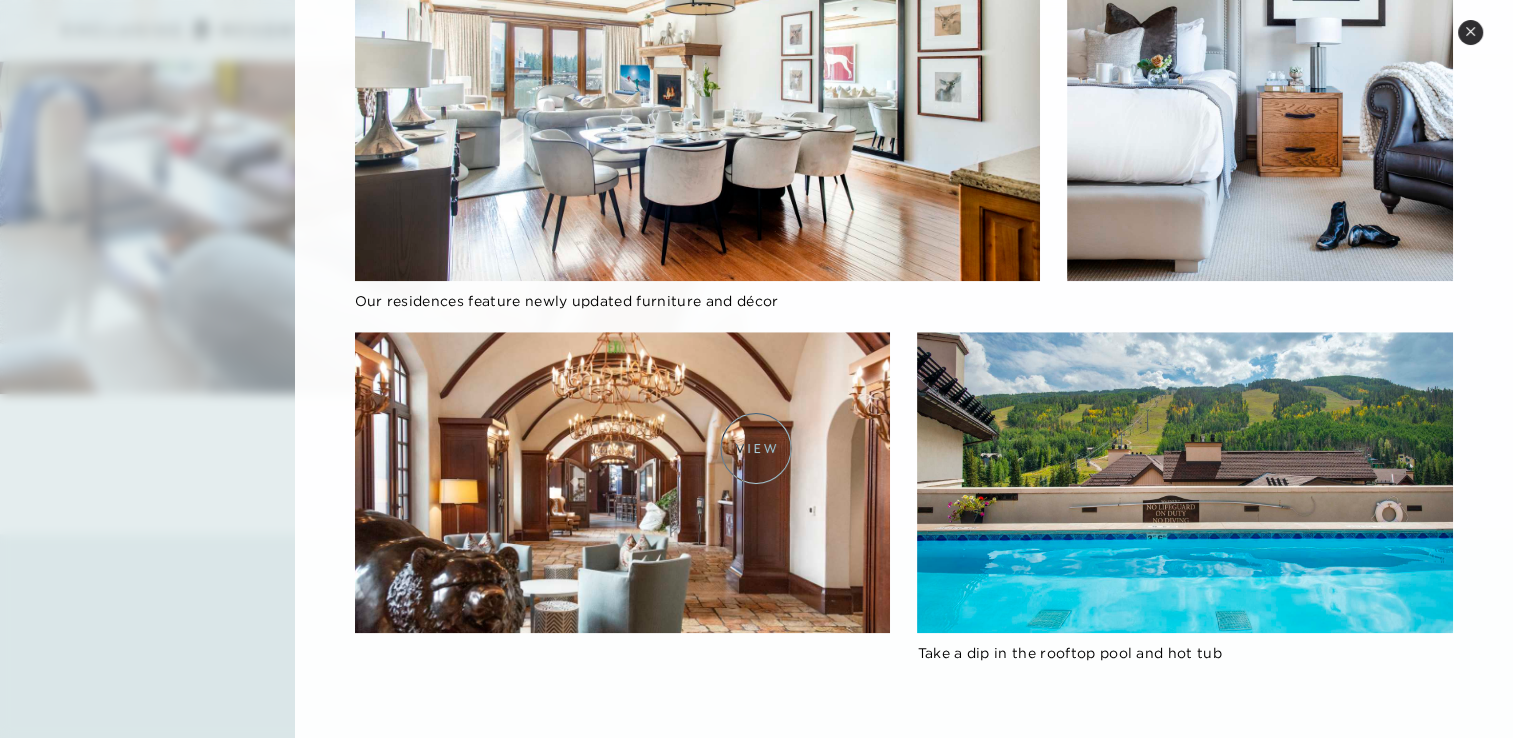 scroll, scrollTop: 2308, scrollLeft: 0, axis: vertical 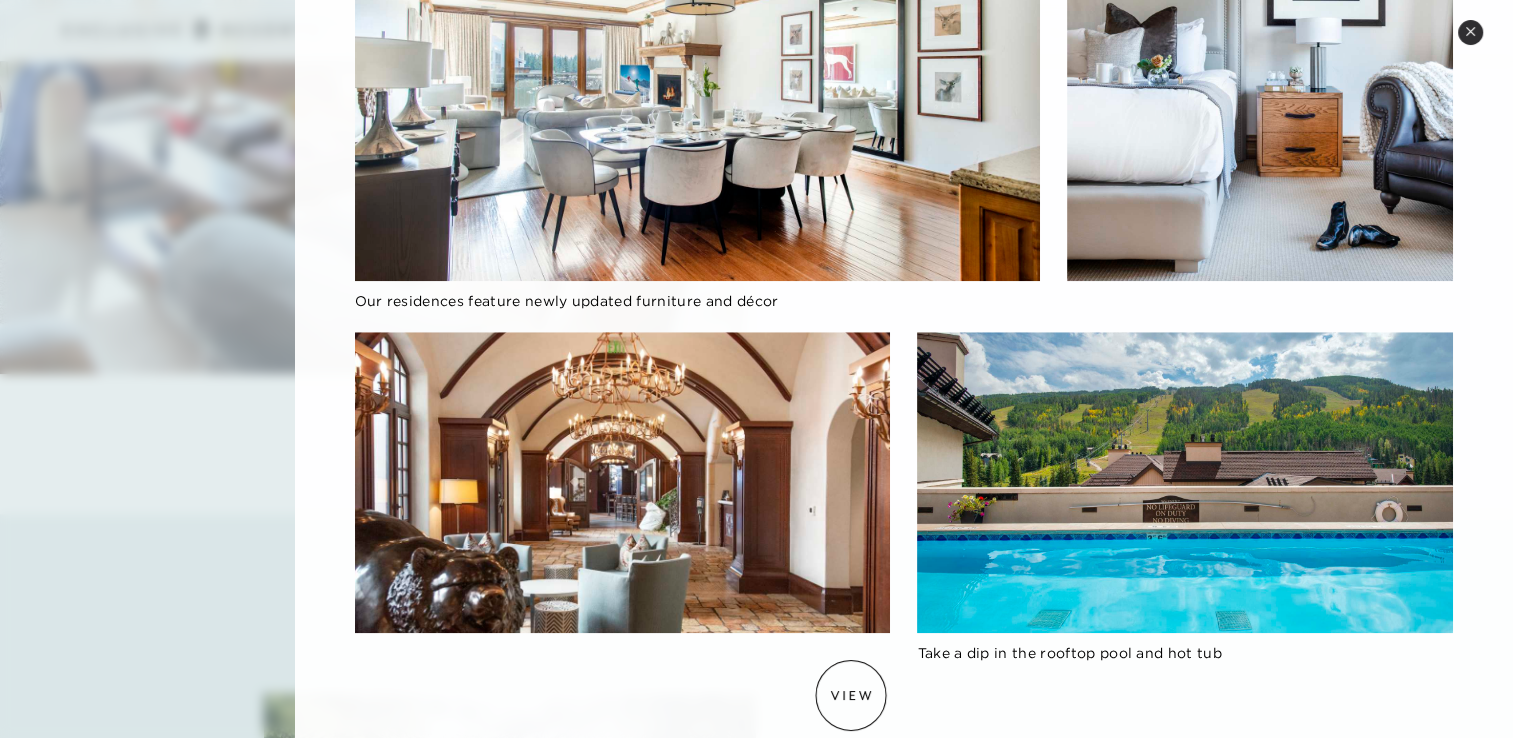 click on "[CITY], [STATE] The [BRAND] Our three-bedroom ski-in/ski-out vacation homes are located right next to the gondola. Sit fireside between runs or hikes, and stare at epic mountain views. You'll also have access to the spa, outdoor pool, and hot tub. Wander to boutiques and restaurants just out your door Spacious living rooms have cozy fireplaces Our residences feature newly updated furniture and décor Take a dip in the rooftop pool and hot tub" 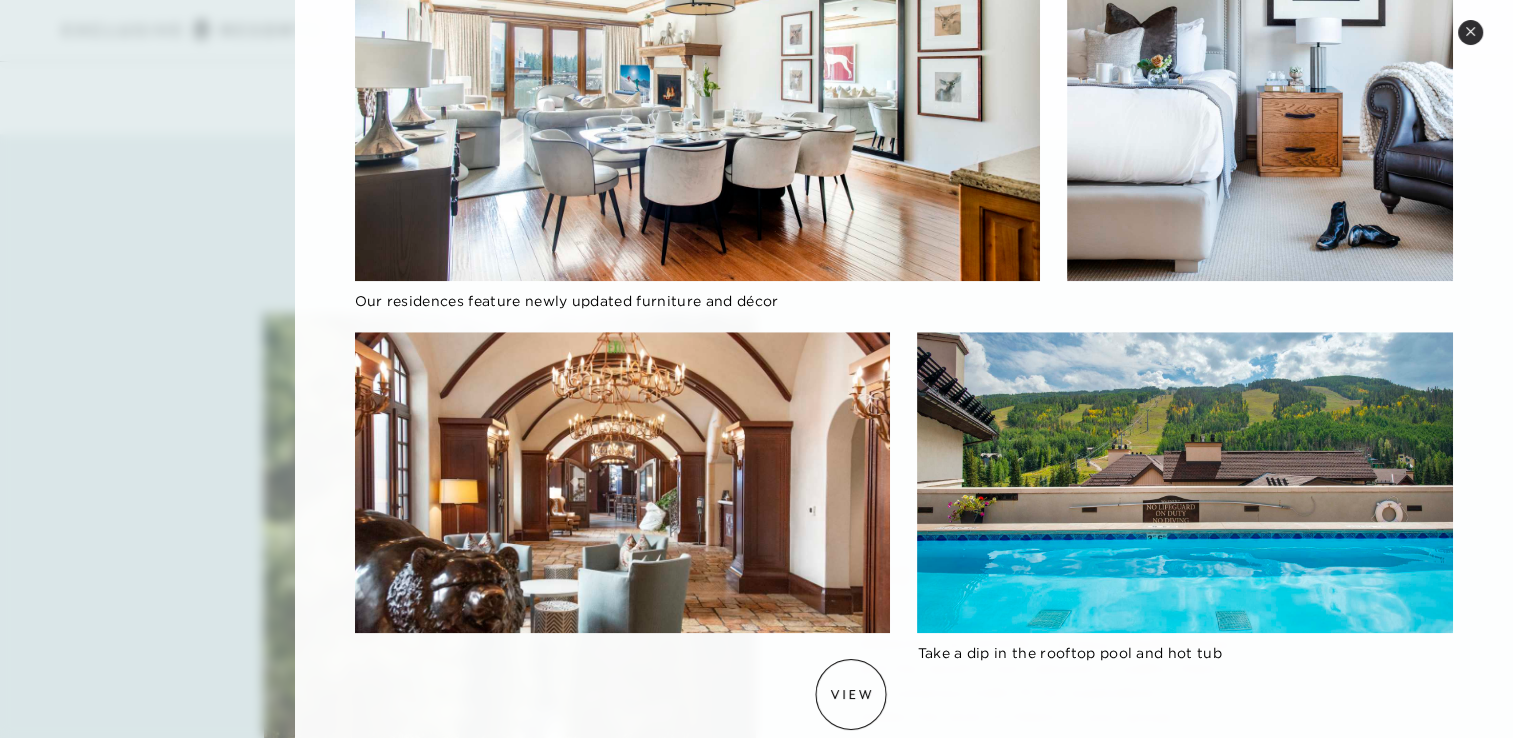 scroll, scrollTop: 2703, scrollLeft: 0, axis: vertical 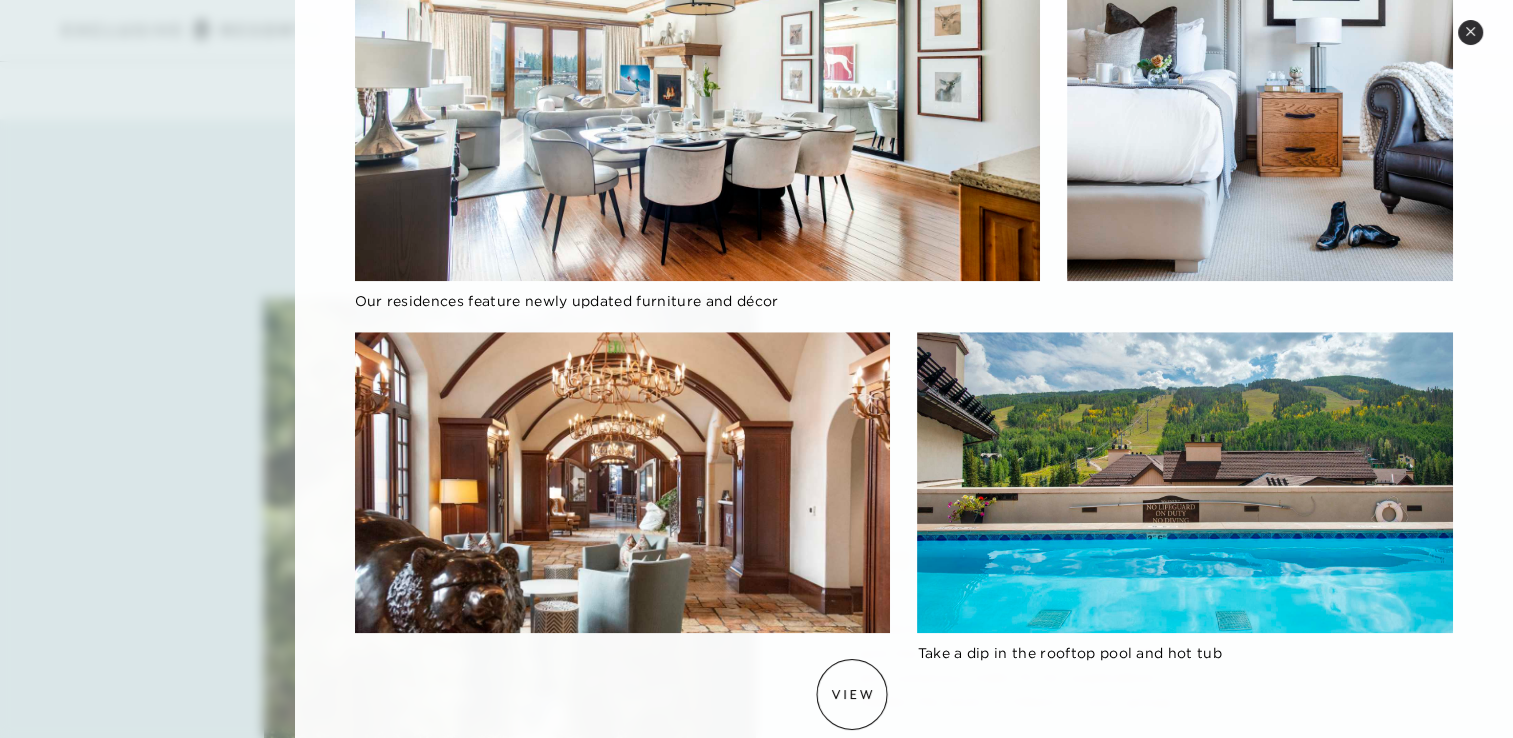 click on "[CITY], [STATE] The [BRAND] Our three-bedroom ski-in/ski-out vacation homes are located right next to the gondola. Sit fireside between runs or hikes, and stare at epic mountain views. You'll also have access to the spa, outdoor pool, and hot tub. Wander to boutiques and restaurants just out your door Spacious living rooms have cozy fireplaces Our residences feature newly updated furniture and décor Take a dip in the rooftop pool and hot tub" 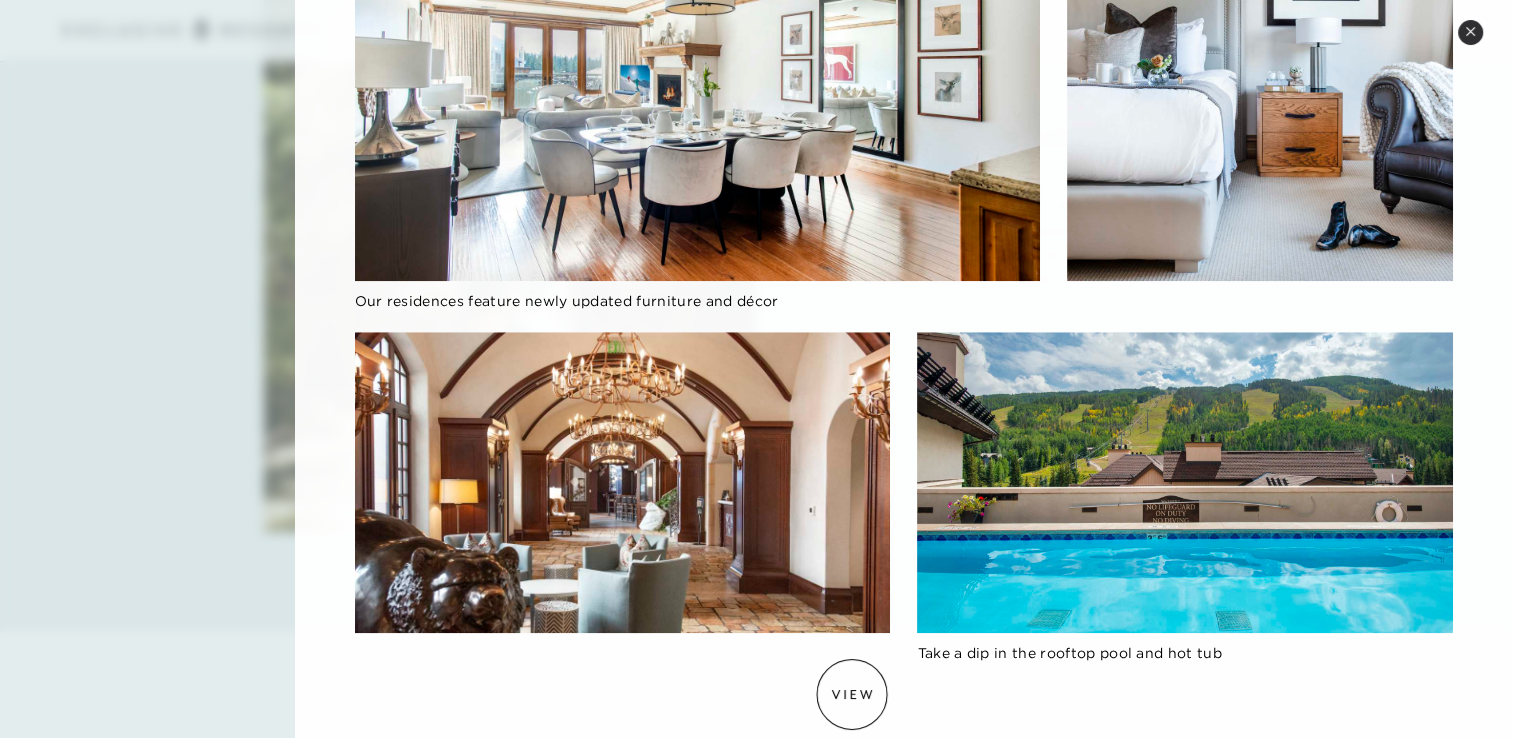 scroll, scrollTop: 3155, scrollLeft: 0, axis: vertical 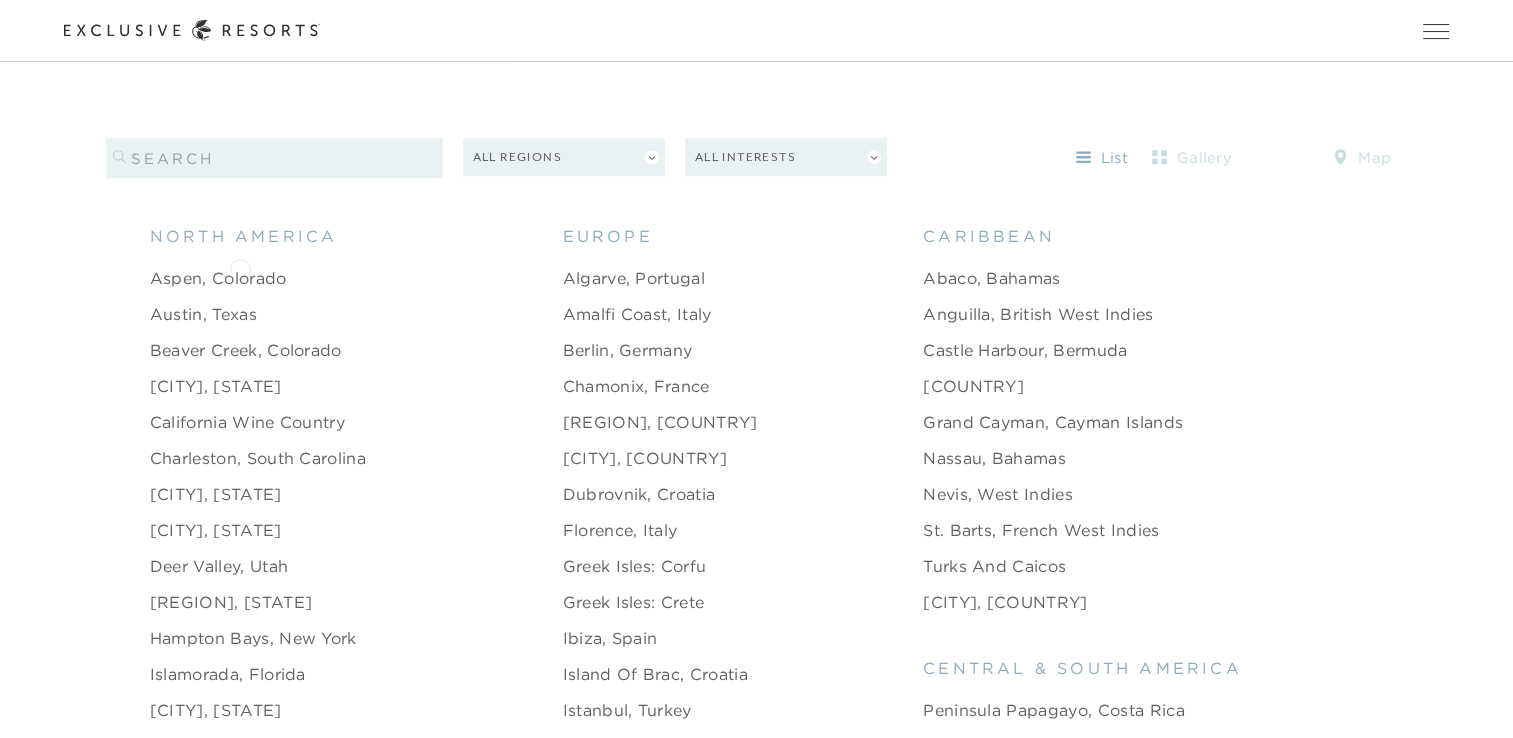 click on "Aspen, Colorado" at bounding box center (218, 278) 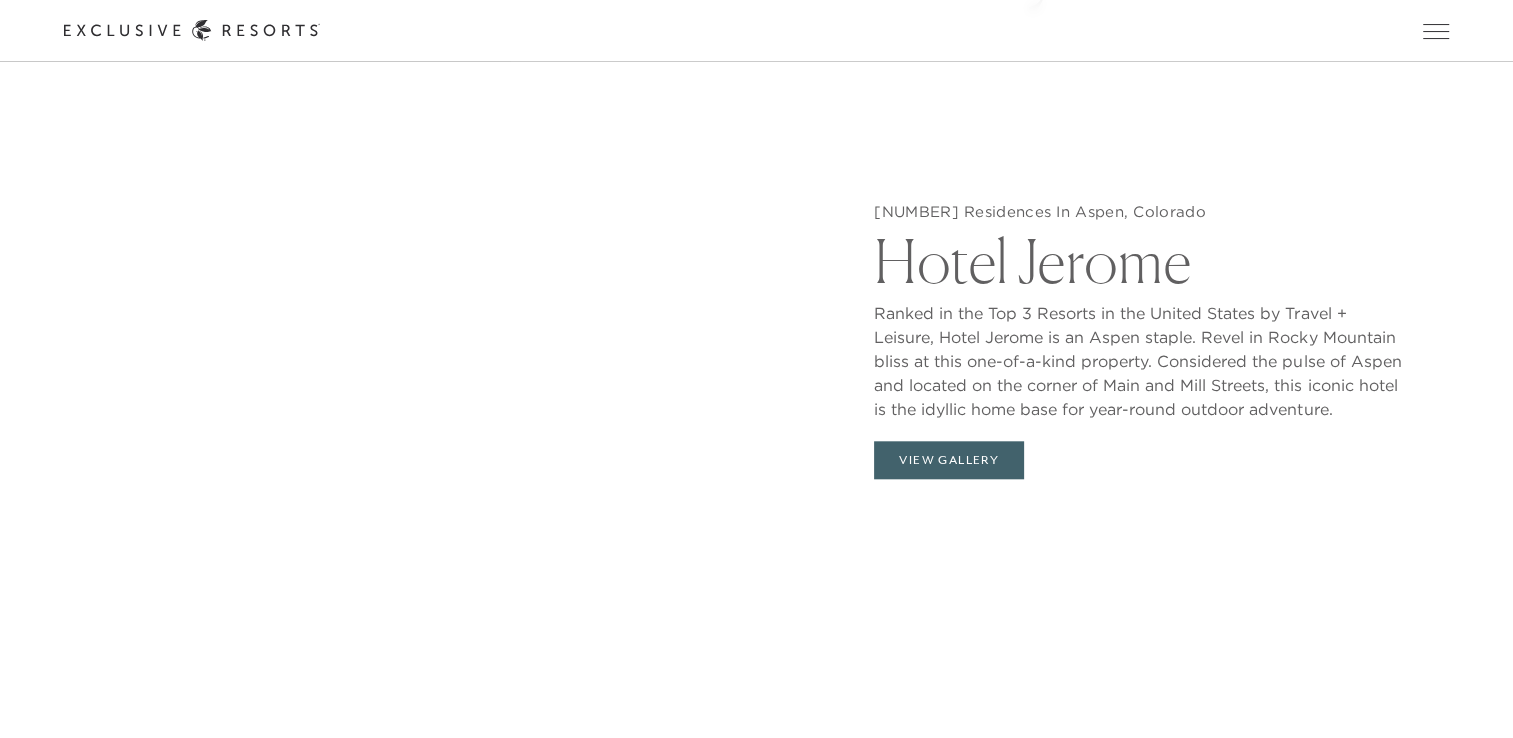 scroll, scrollTop: 1899, scrollLeft: 0, axis: vertical 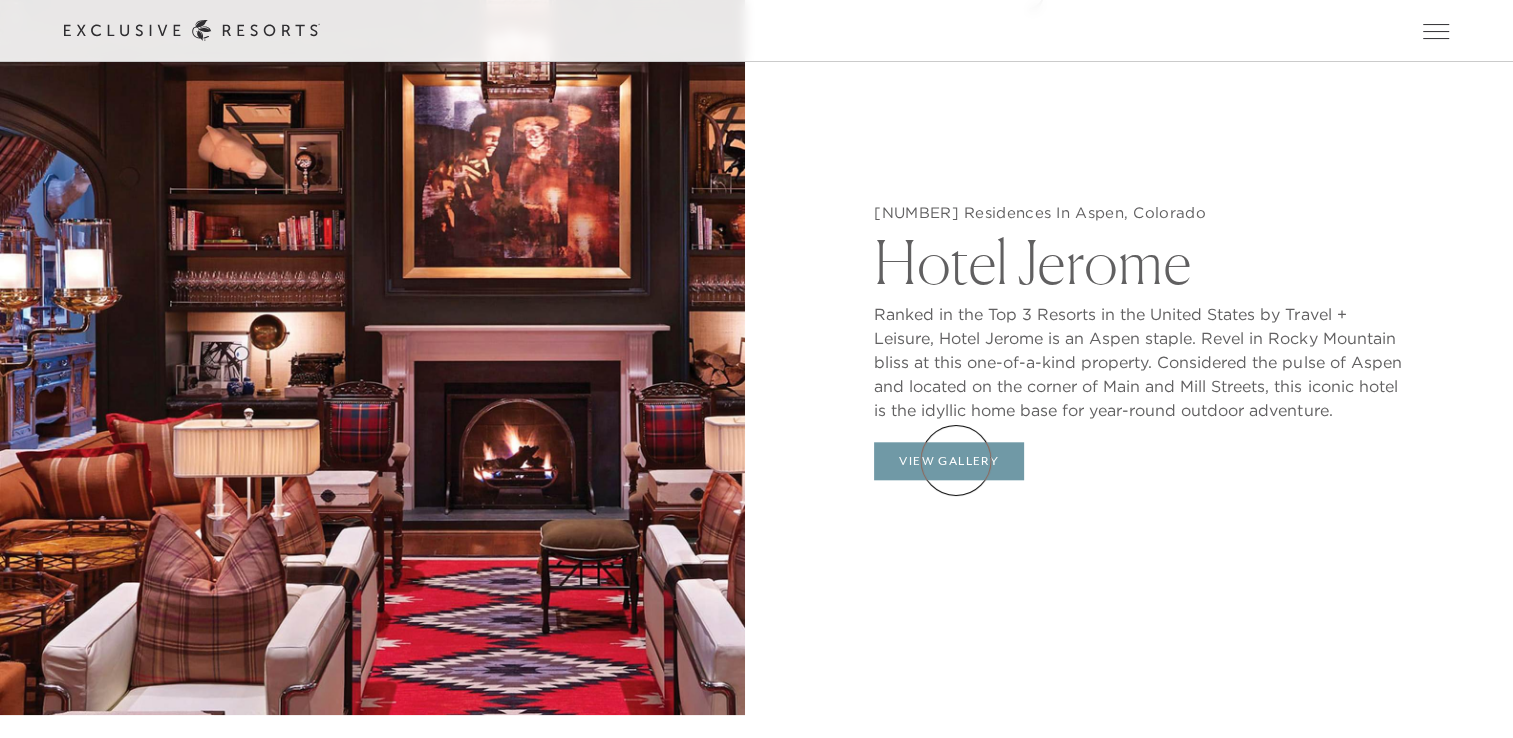 click on "View Gallery" at bounding box center [949, 461] 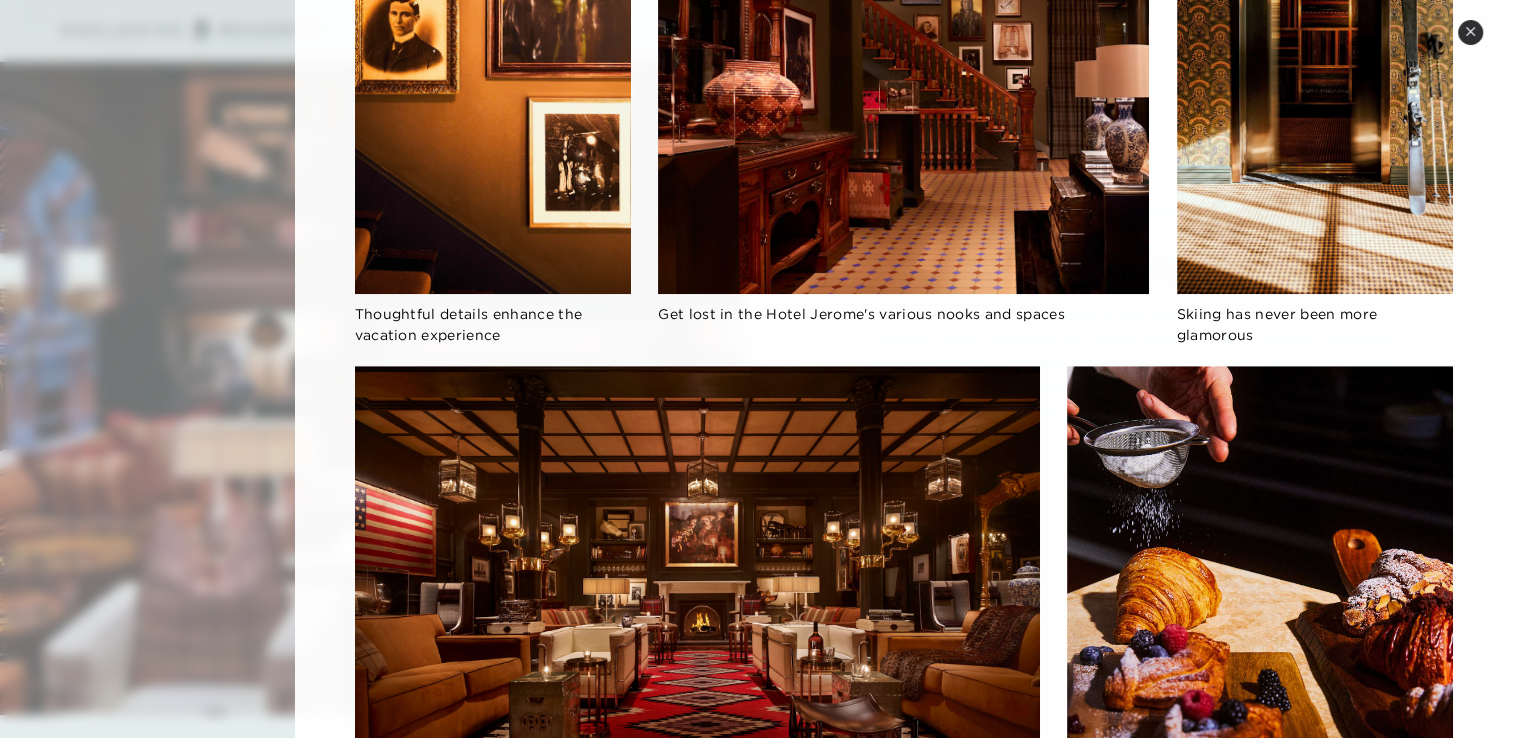 scroll, scrollTop: 1388, scrollLeft: 0, axis: vertical 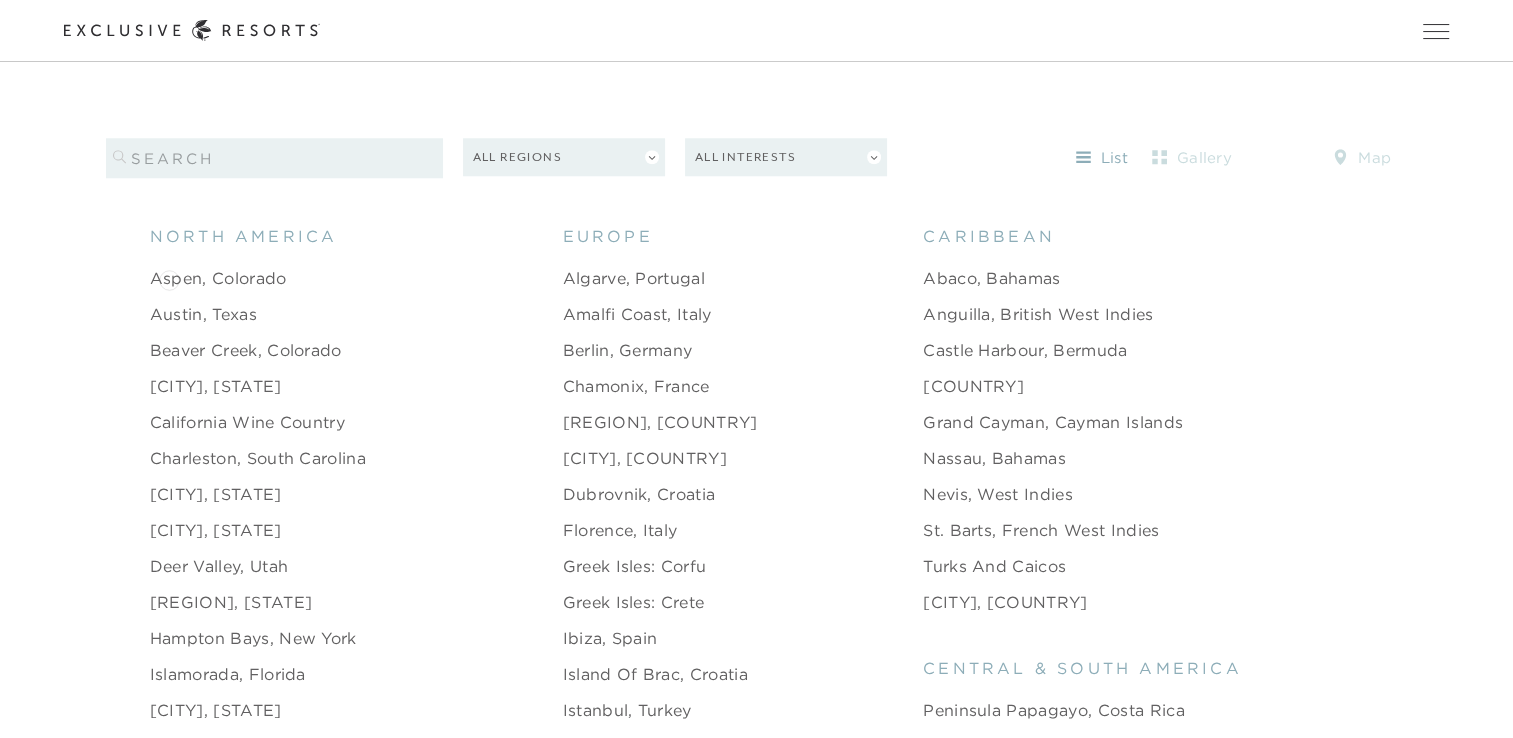 click on "Aspen, Colorado" at bounding box center [218, 278] 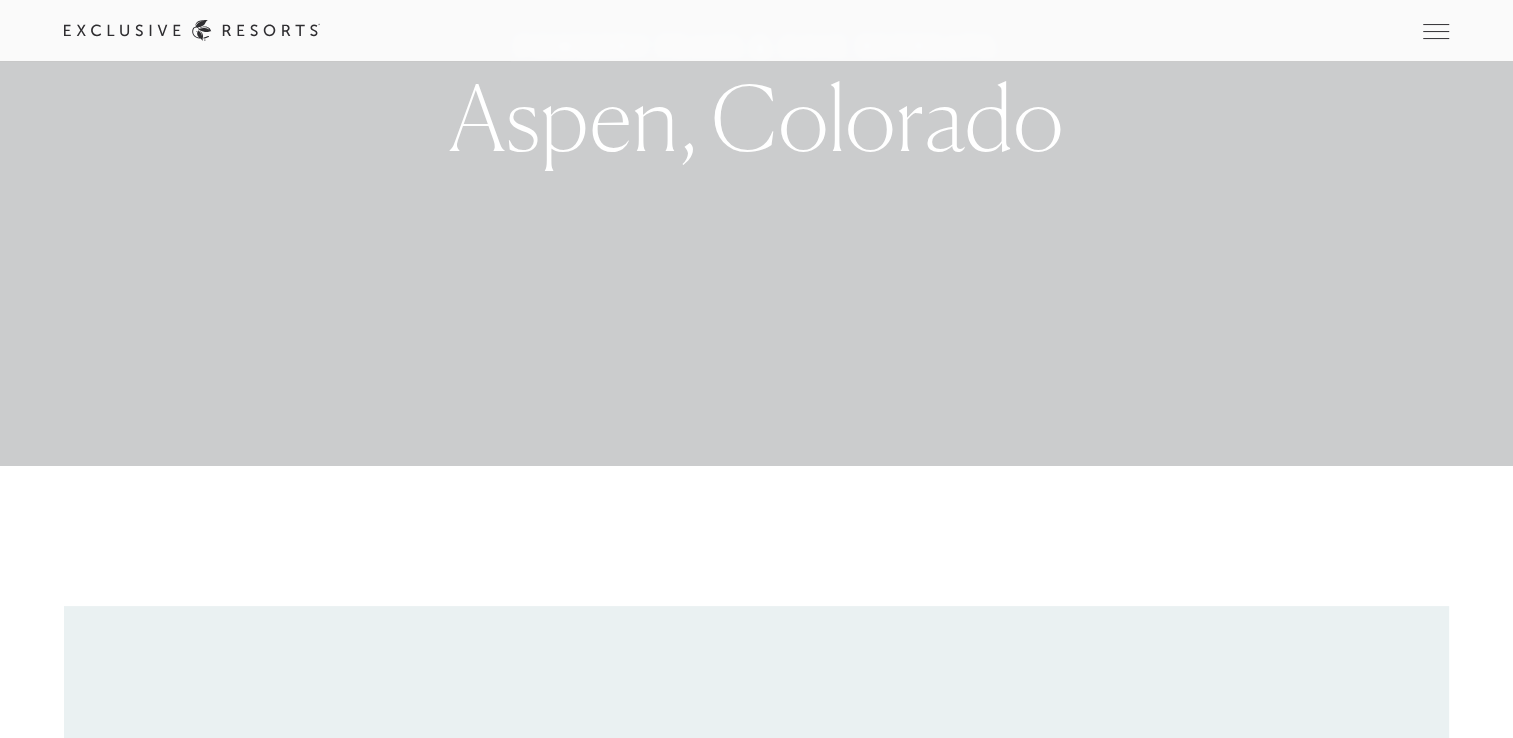 scroll, scrollTop: 0, scrollLeft: 0, axis: both 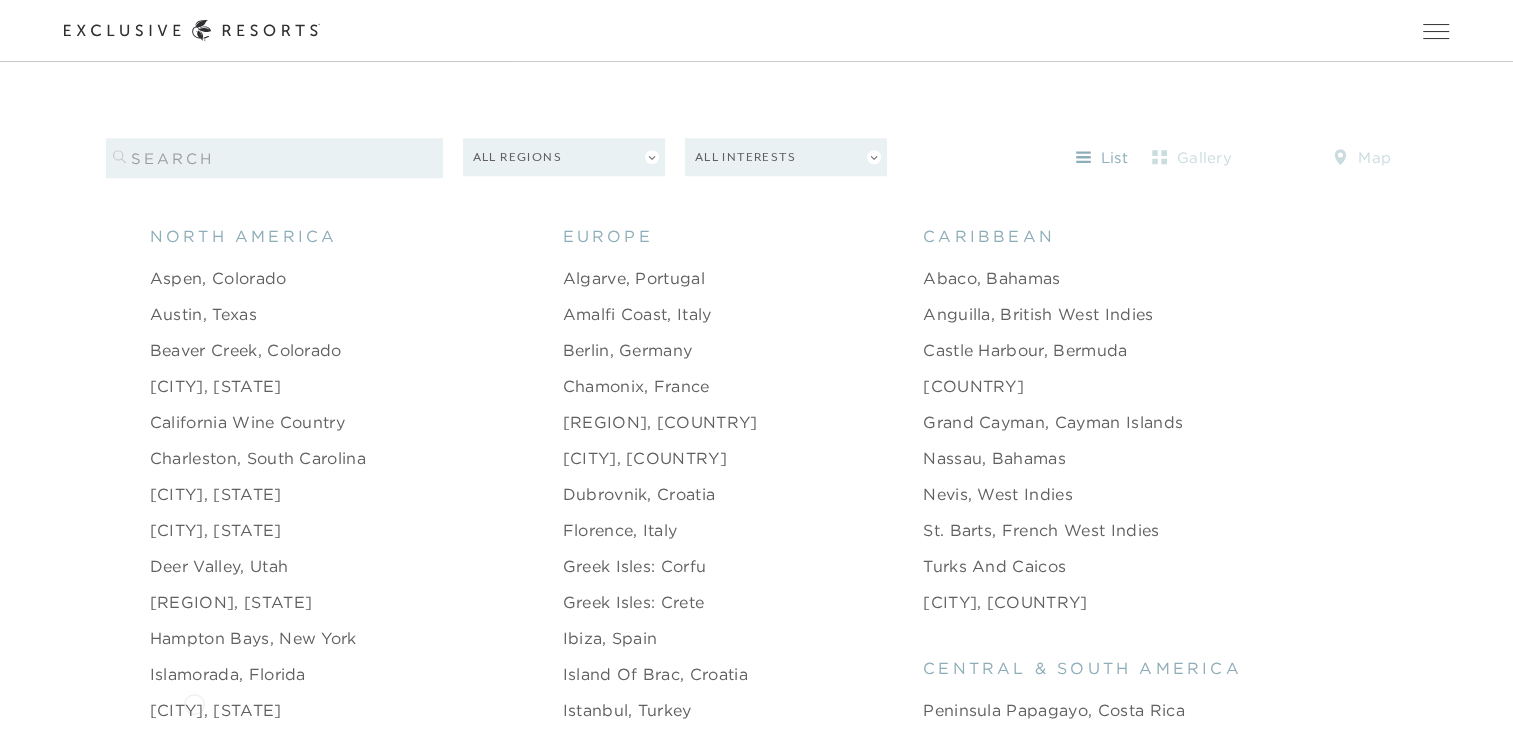 click on "[CITY], [STATE]" at bounding box center (216, 710) 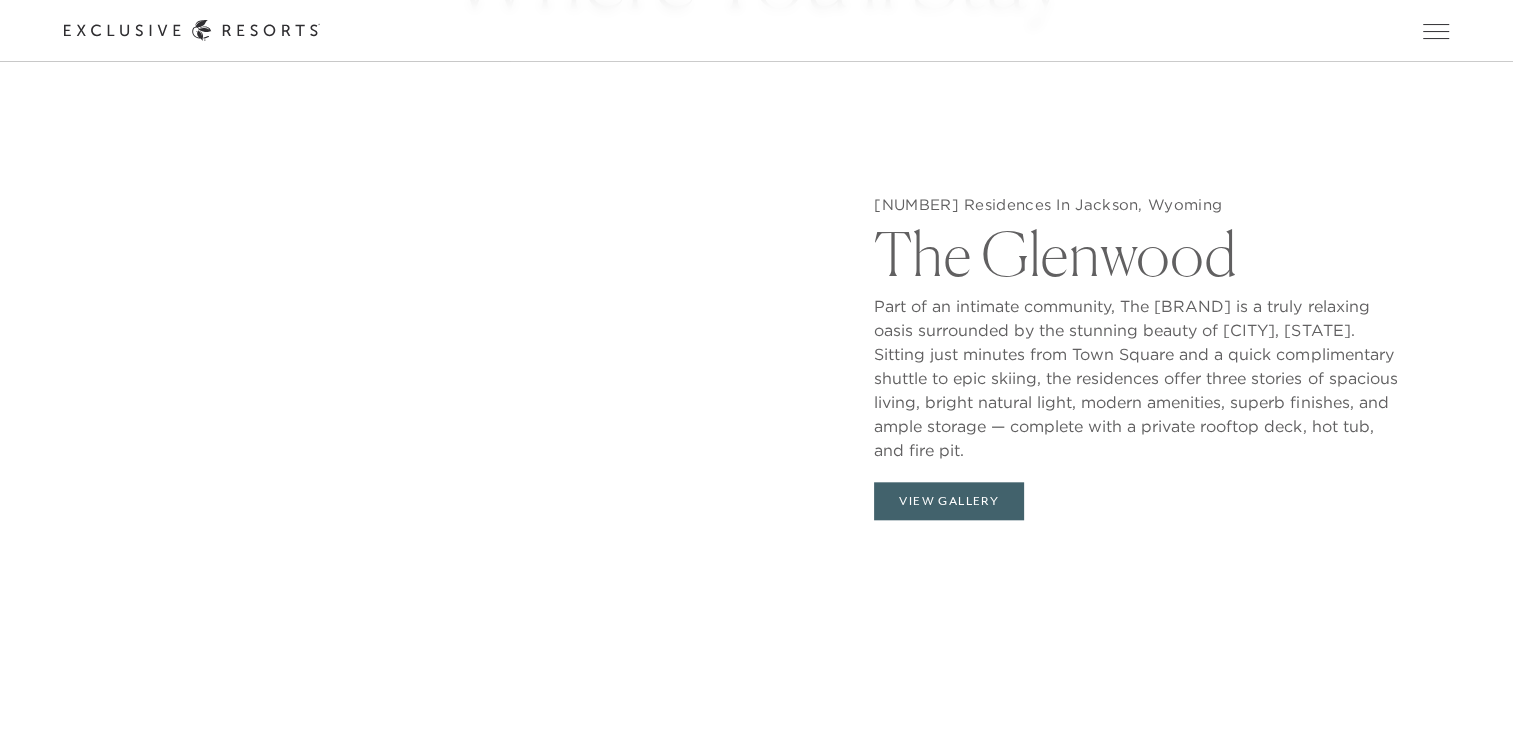 scroll, scrollTop: 1900, scrollLeft: 0, axis: vertical 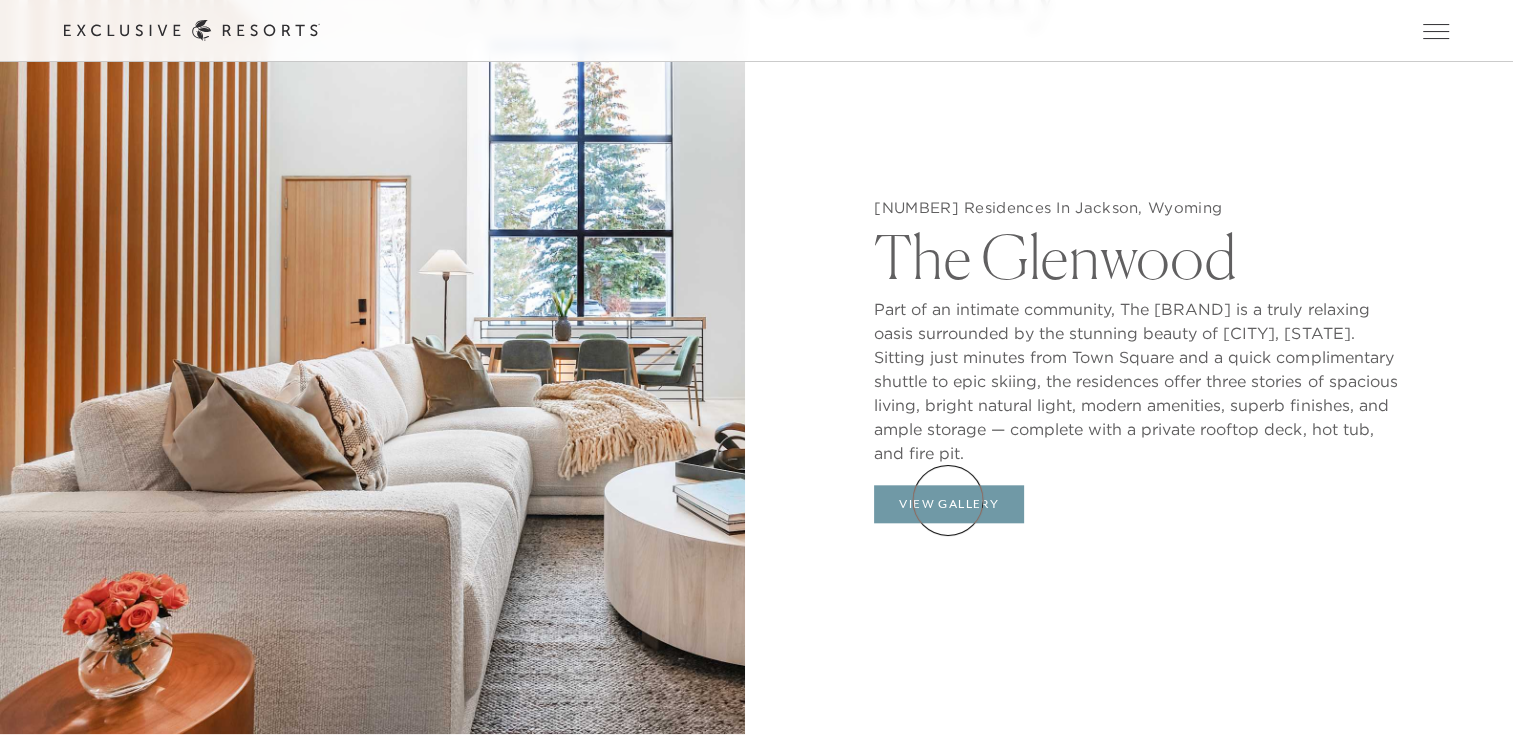 click on "View Gallery" at bounding box center [949, 504] 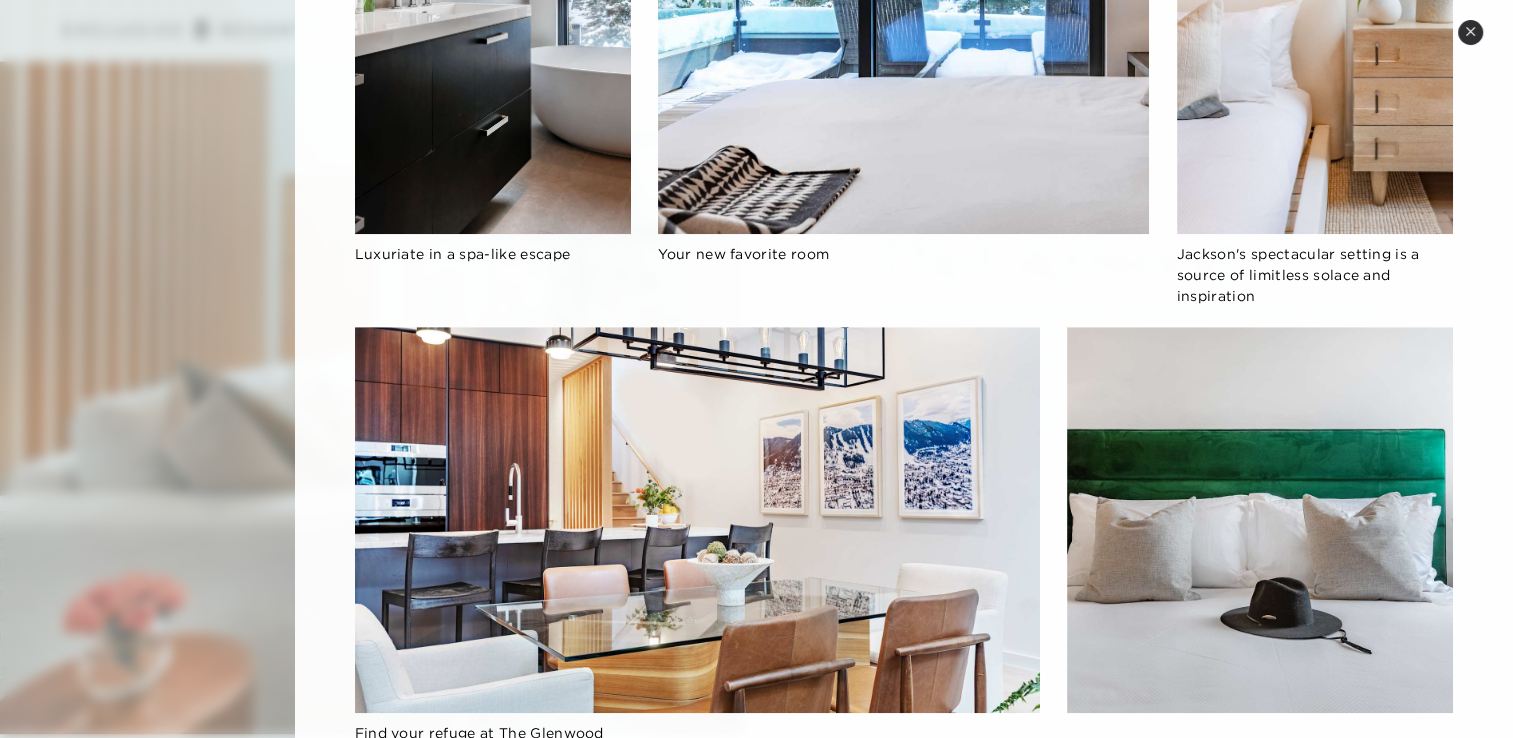 scroll, scrollTop: 1432, scrollLeft: 0, axis: vertical 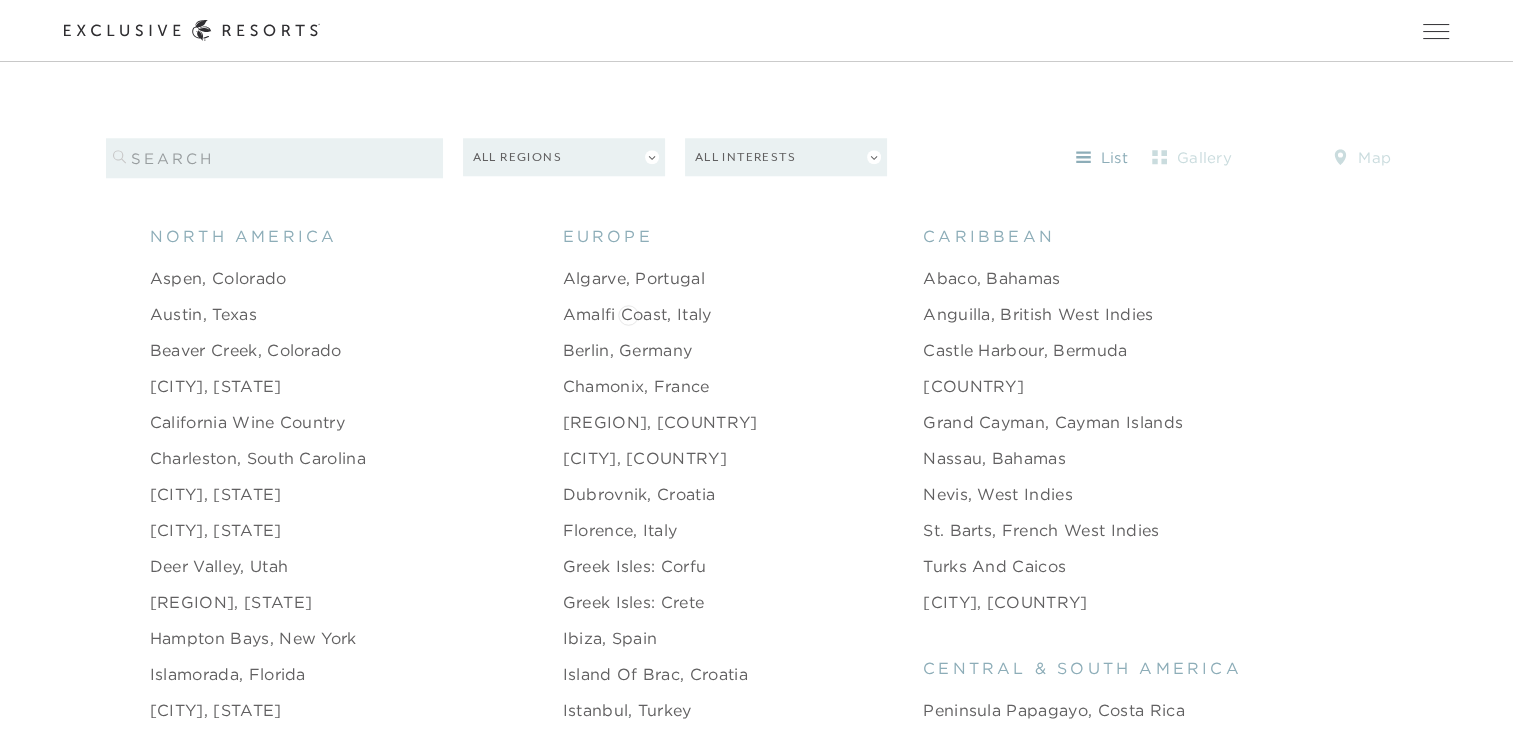 click on "Amalfi Coast, Italy" at bounding box center [637, 314] 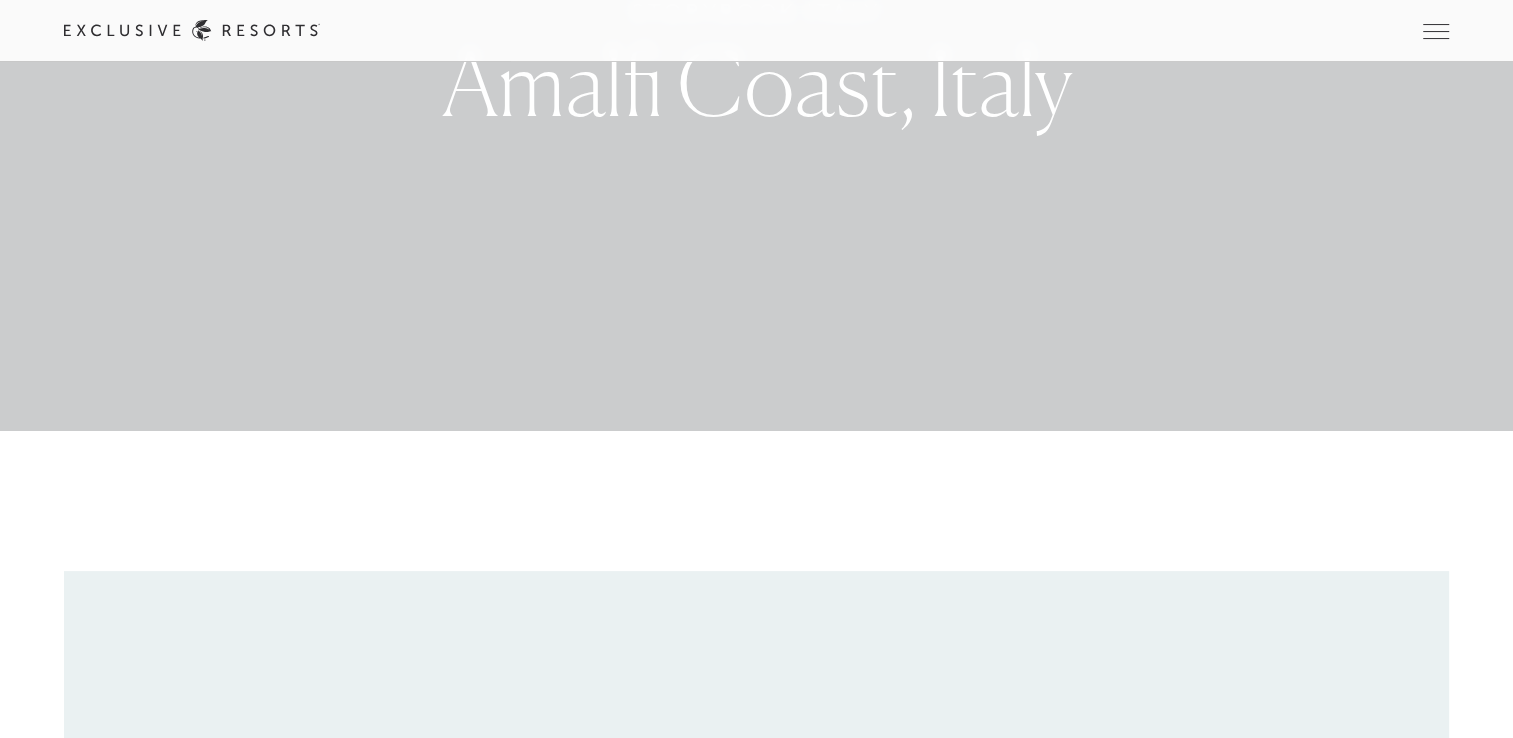 scroll, scrollTop: 0, scrollLeft: 0, axis: both 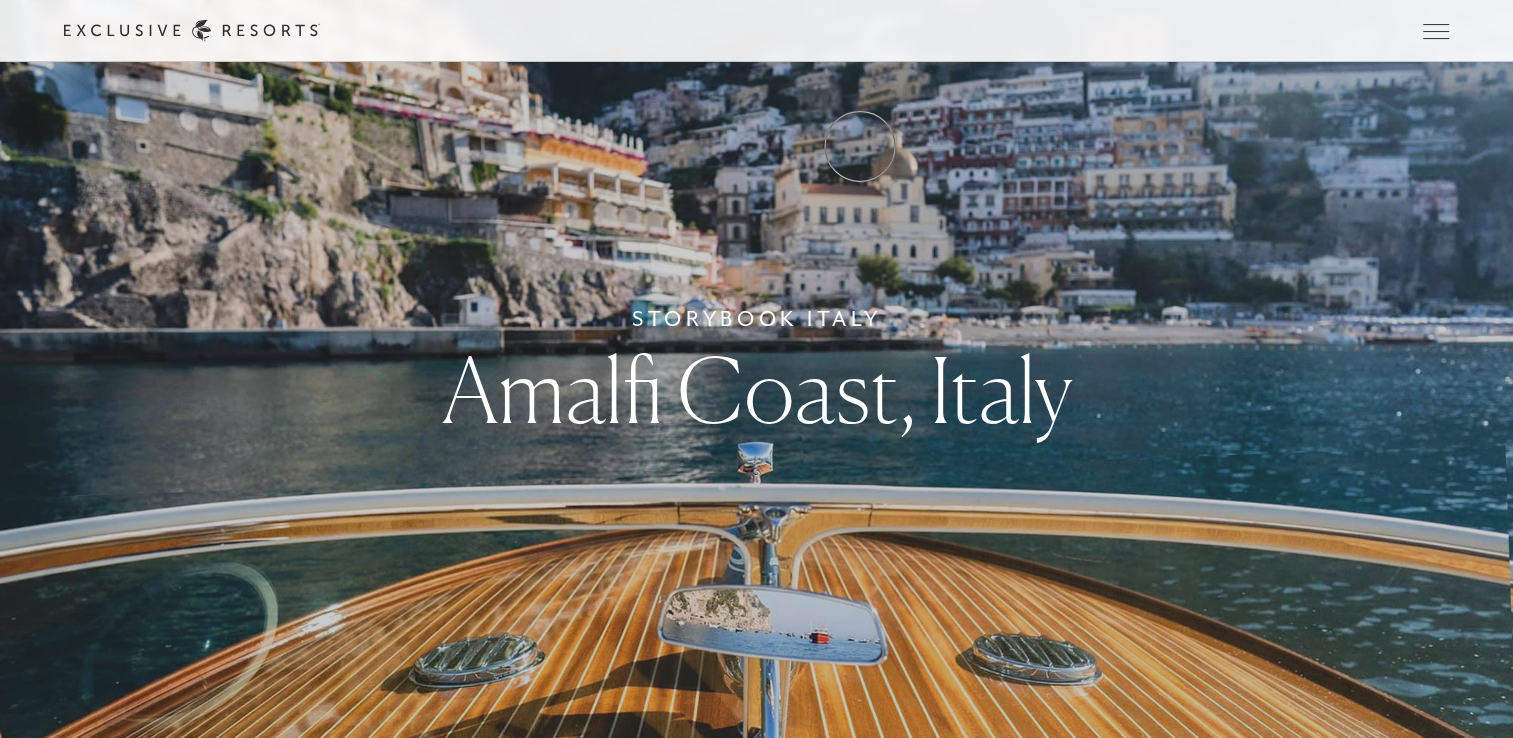click on "Experience Collection" at bounding box center (0, 0) 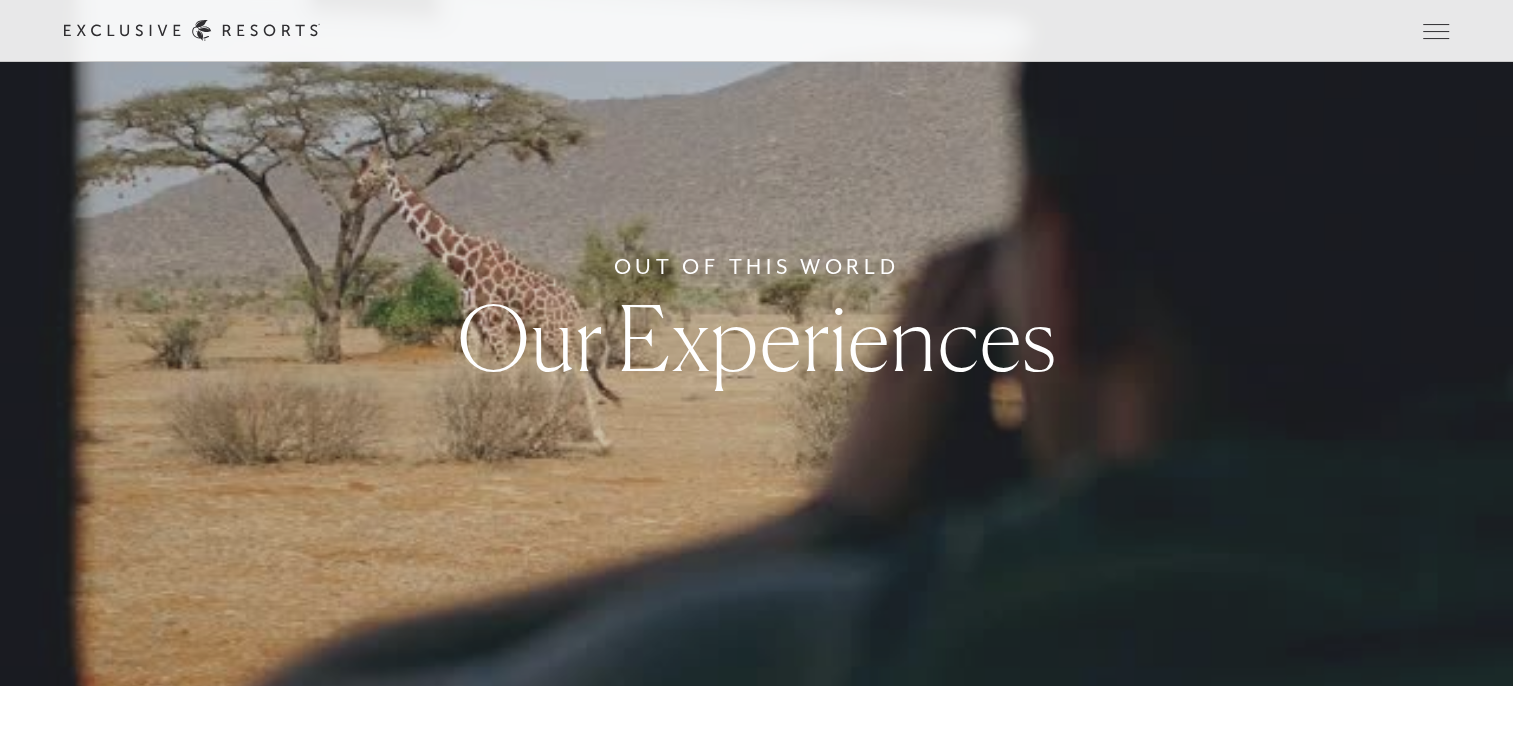 scroll, scrollTop: 0, scrollLeft: 0, axis: both 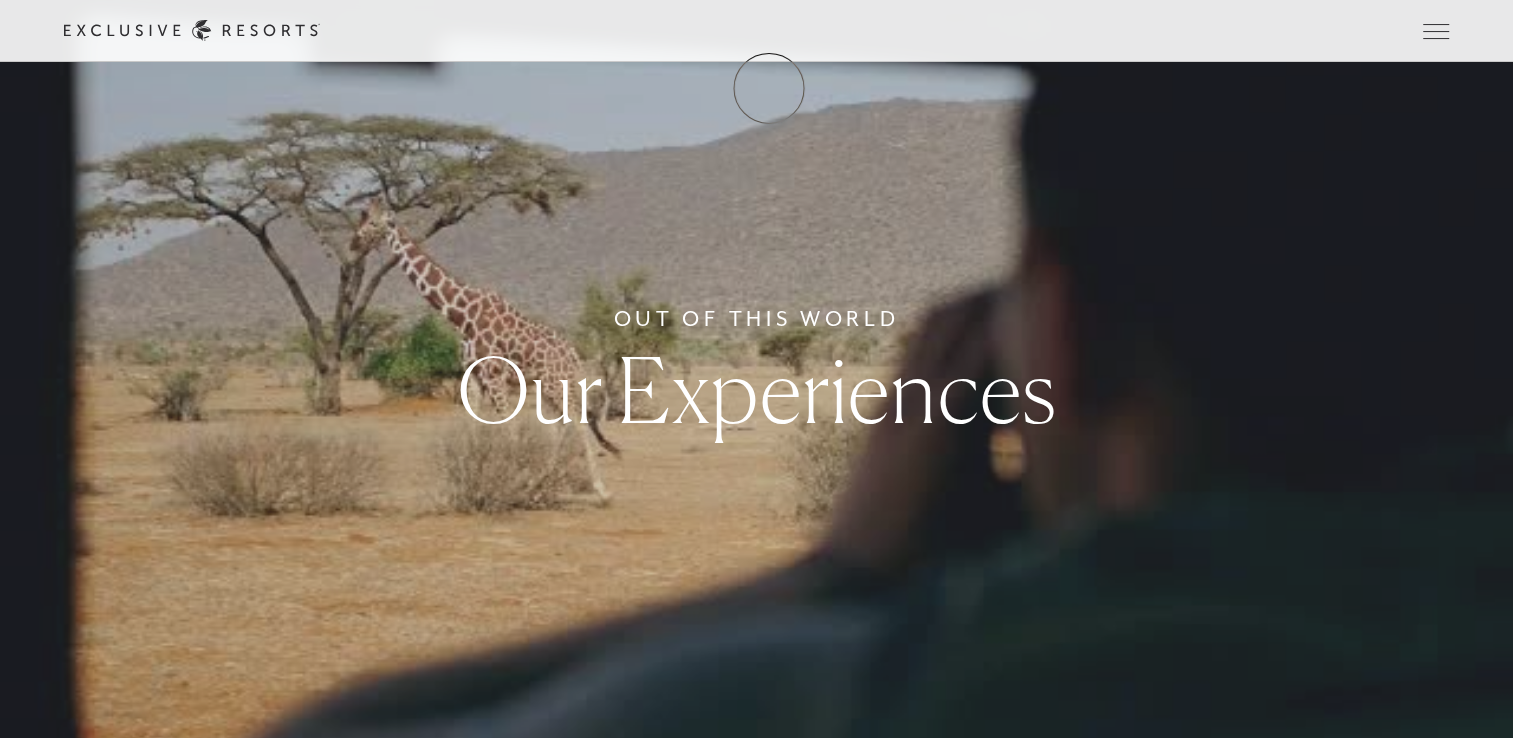 click on "Membership" at bounding box center (0, 0) 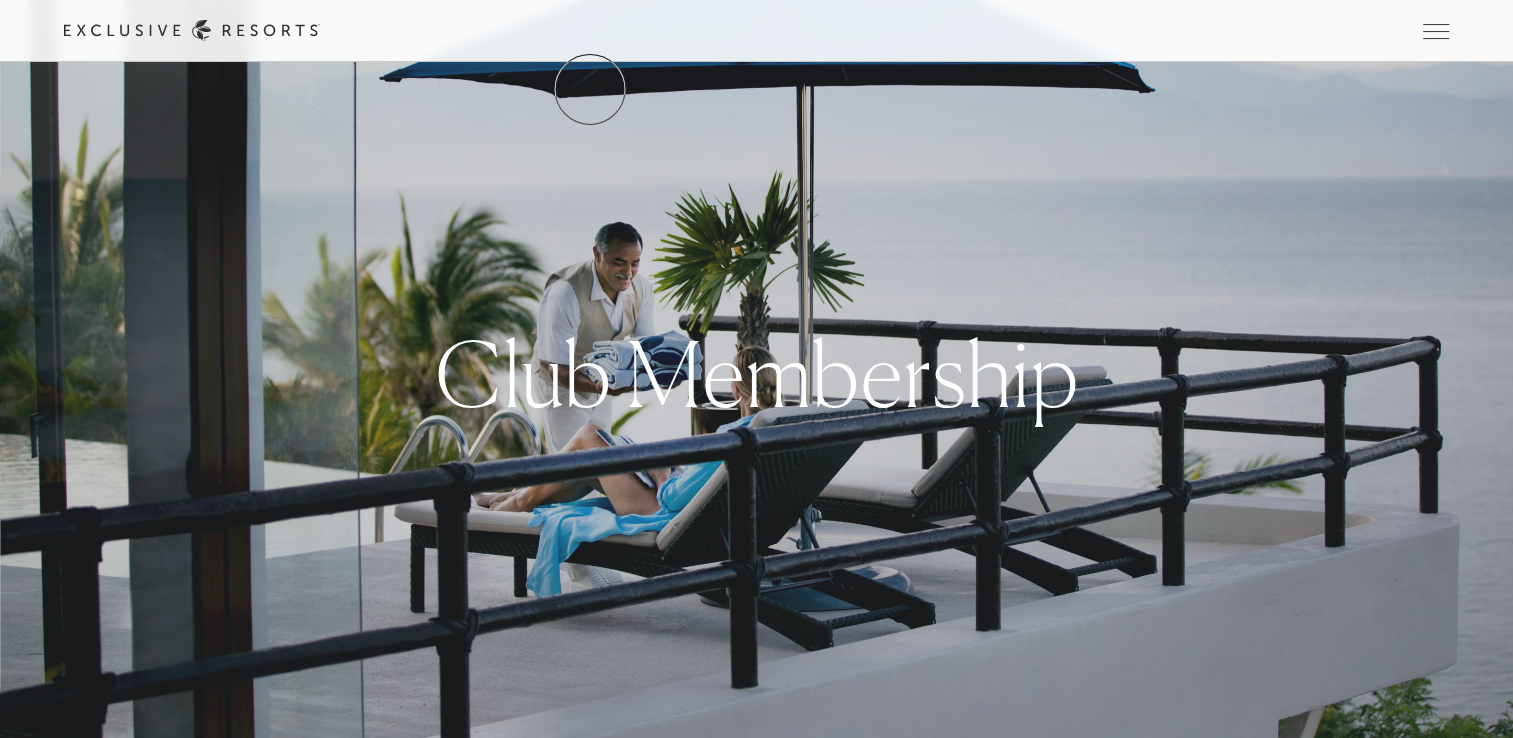 click on "The Collection" at bounding box center (0, 0) 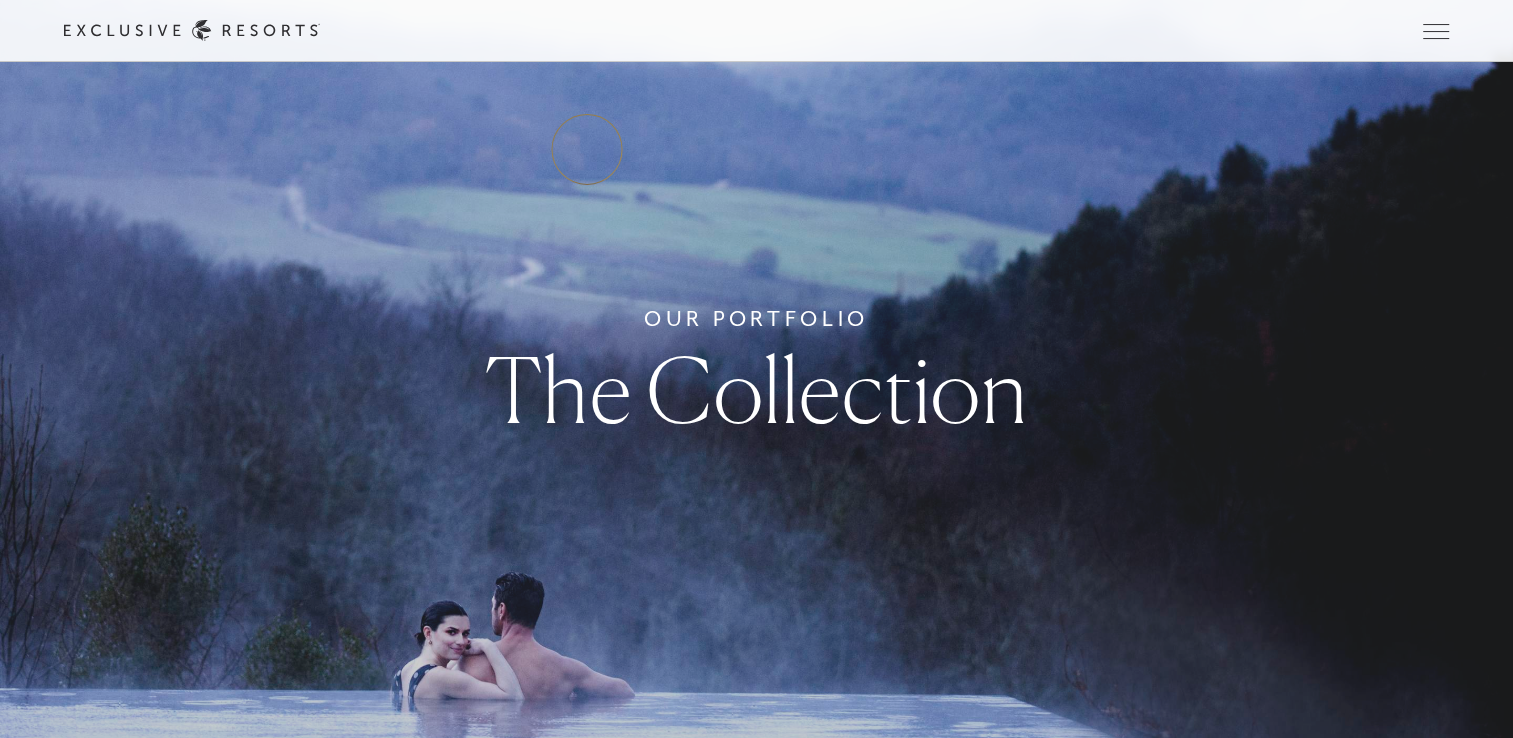 click on "Residence Collection" at bounding box center [0, 0] 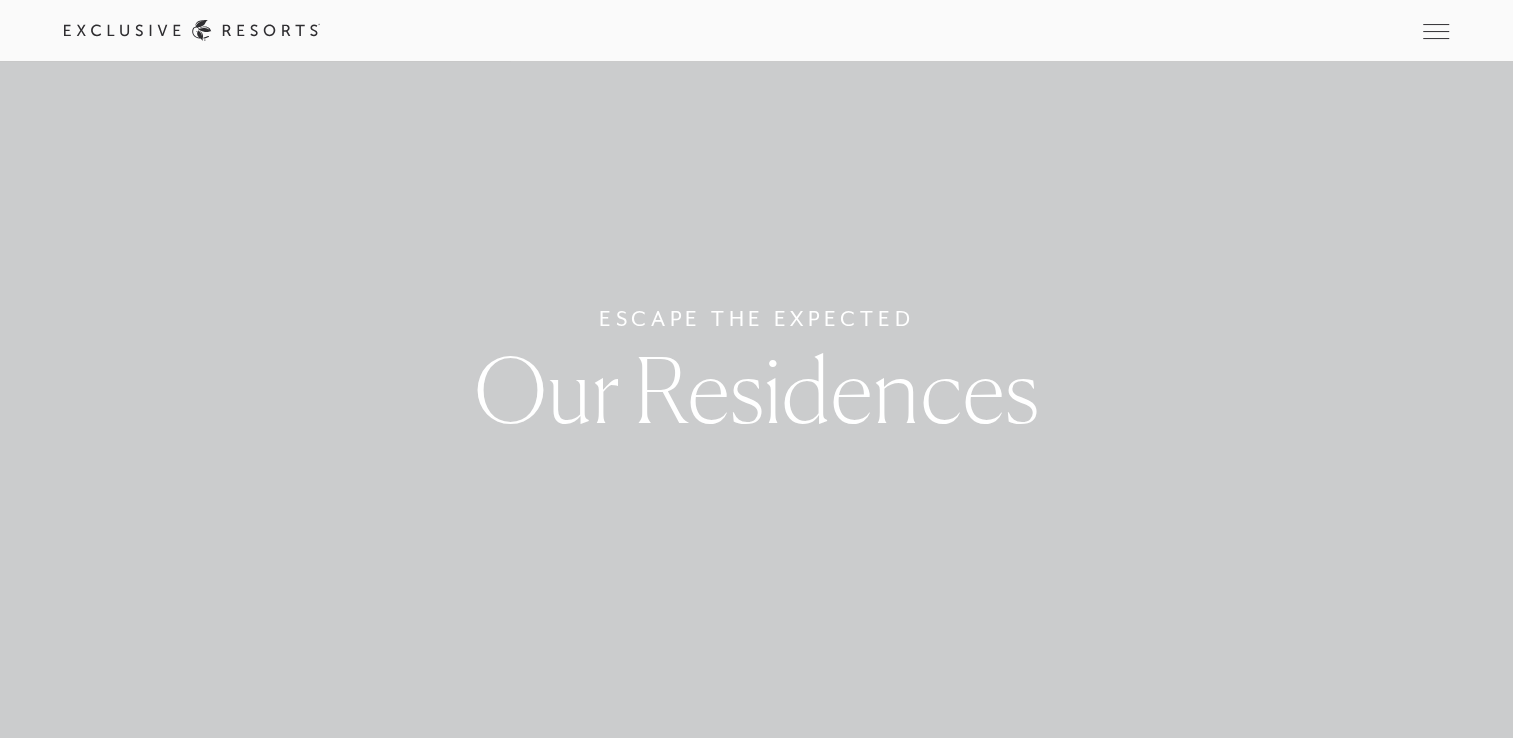click on "Residence Collection" at bounding box center [0, 0] 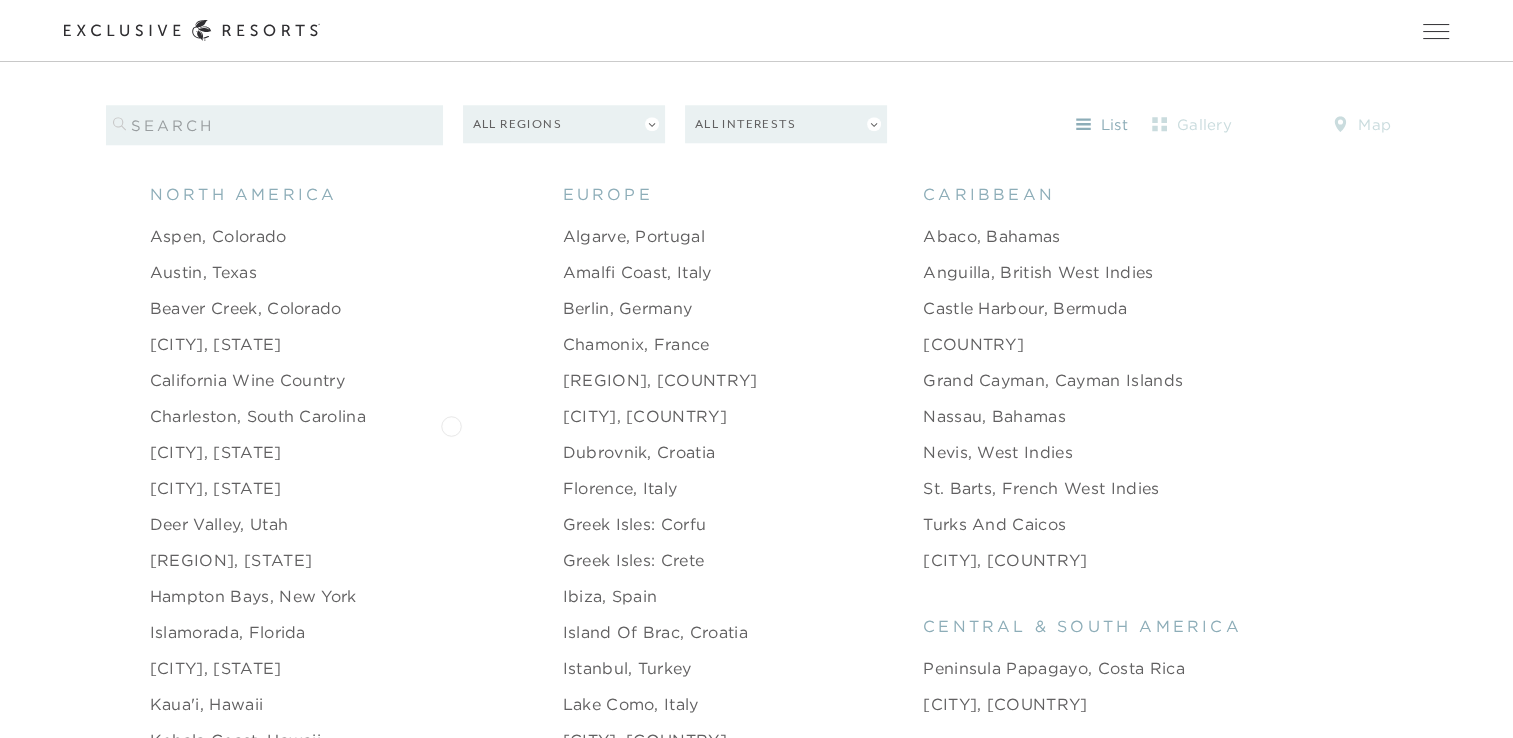 scroll, scrollTop: 2036, scrollLeft: 0, axis: vertical 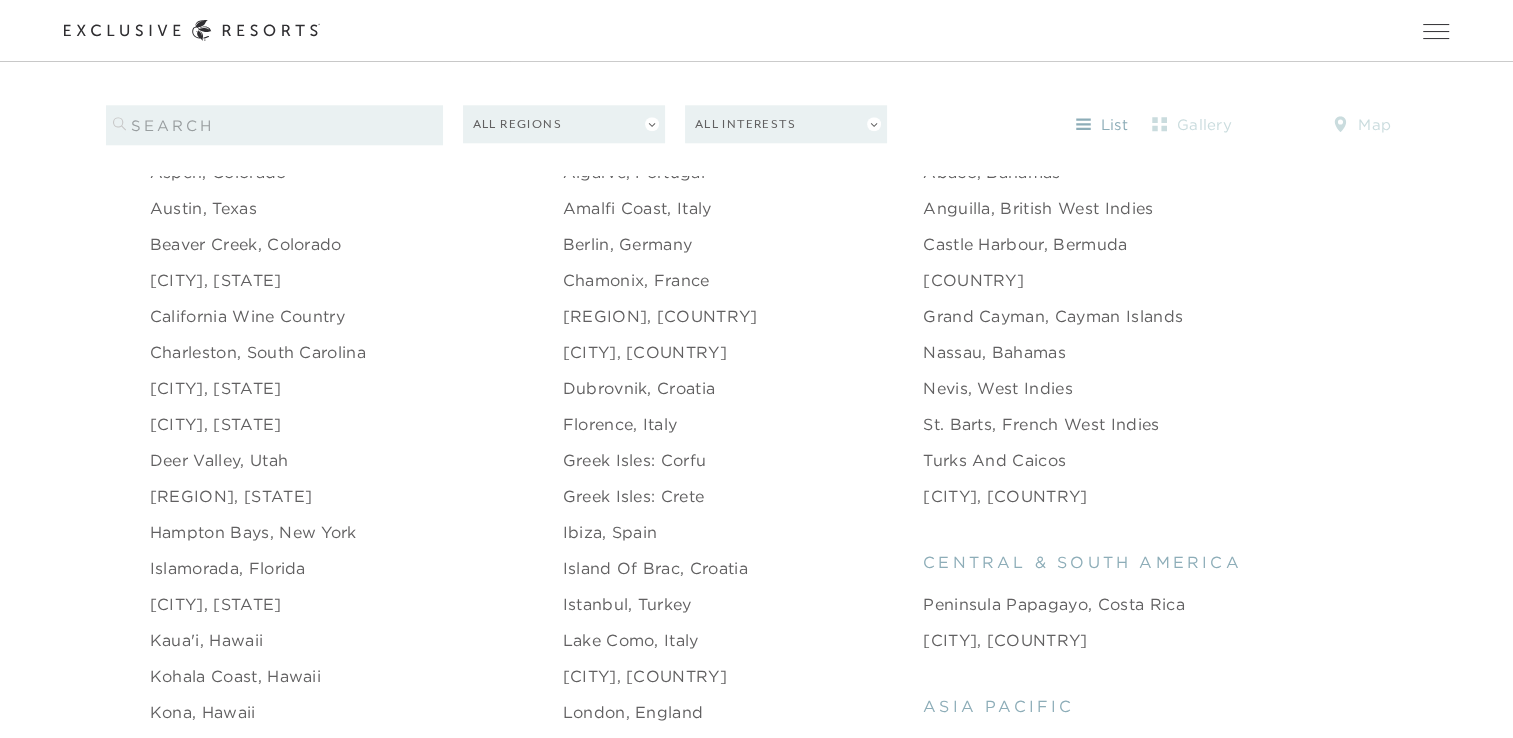 click on "[CITY], [STATE]" 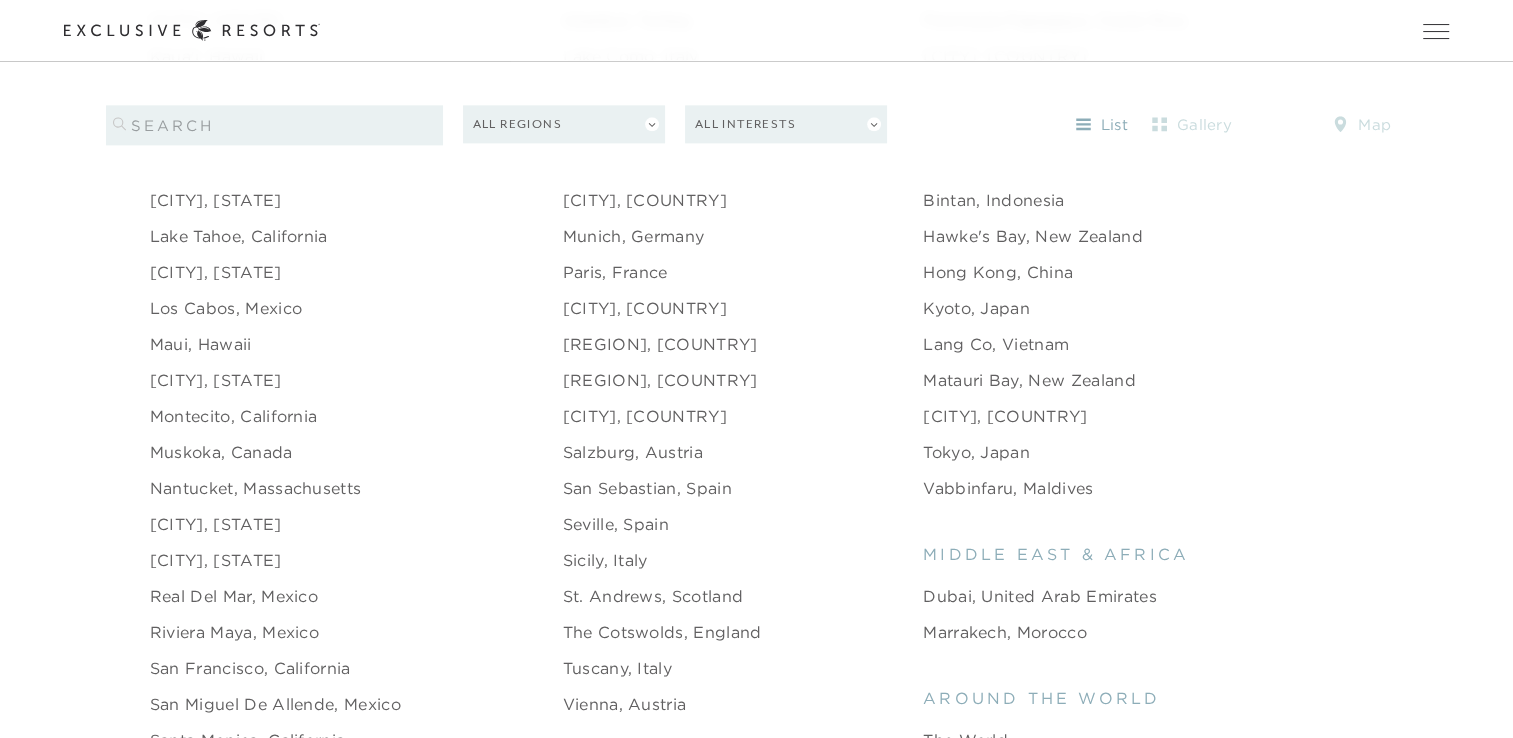 scroll, scrollTop: 2620, scrollLeft: 0, axis: vertical 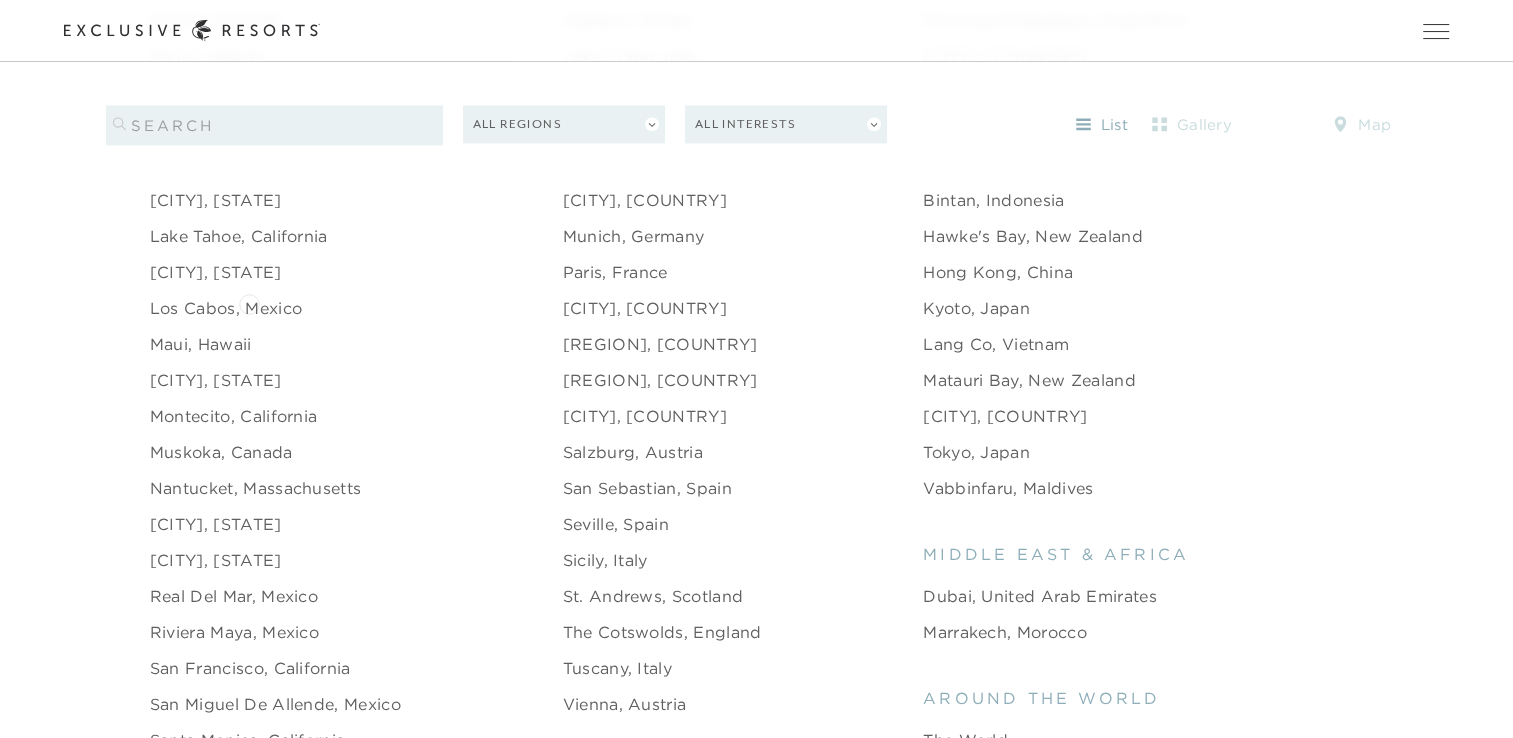 click on "Los Cabos, Mexico" at bounding box center (226, 308) 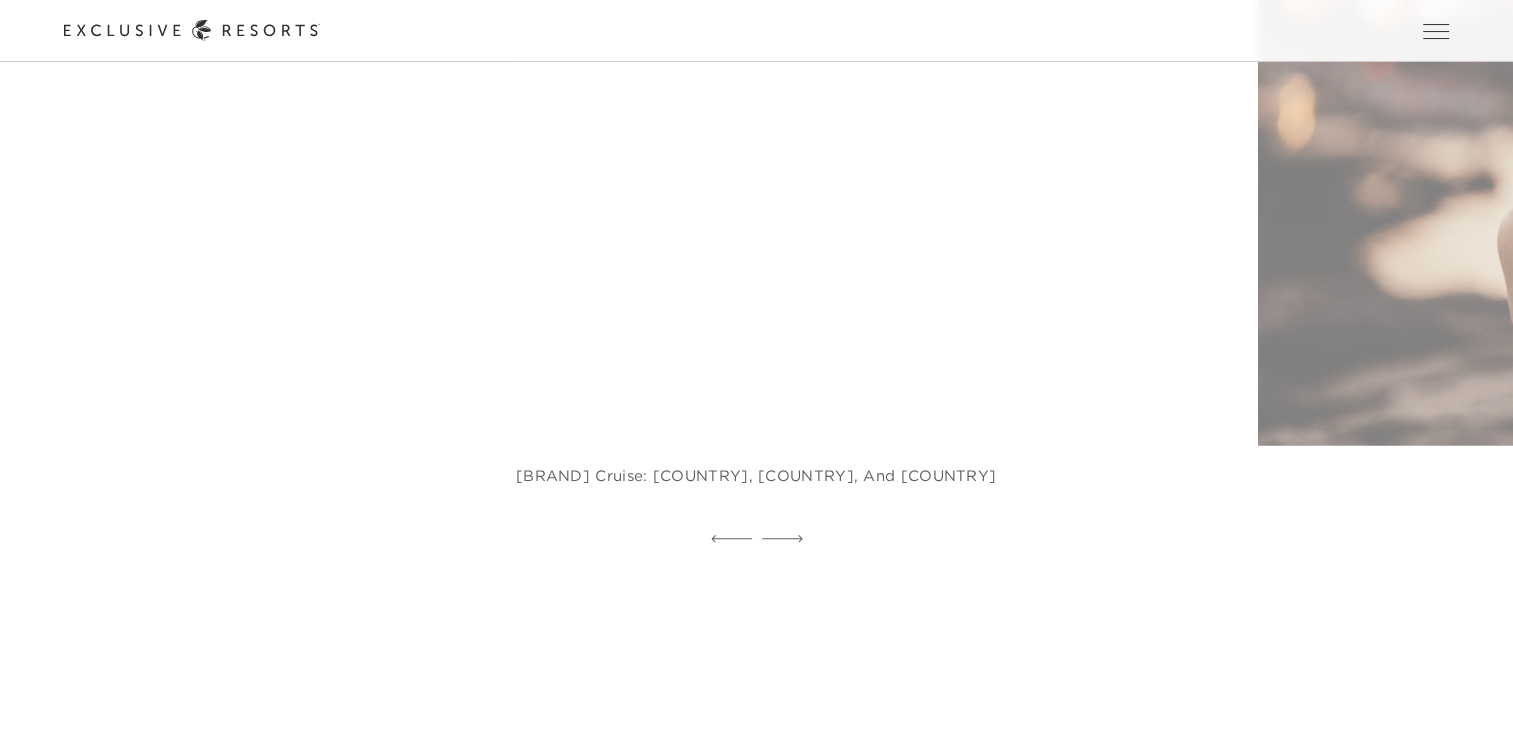 scroll, scrollTop: 5563, scrollLeft: 0, axis: vertical 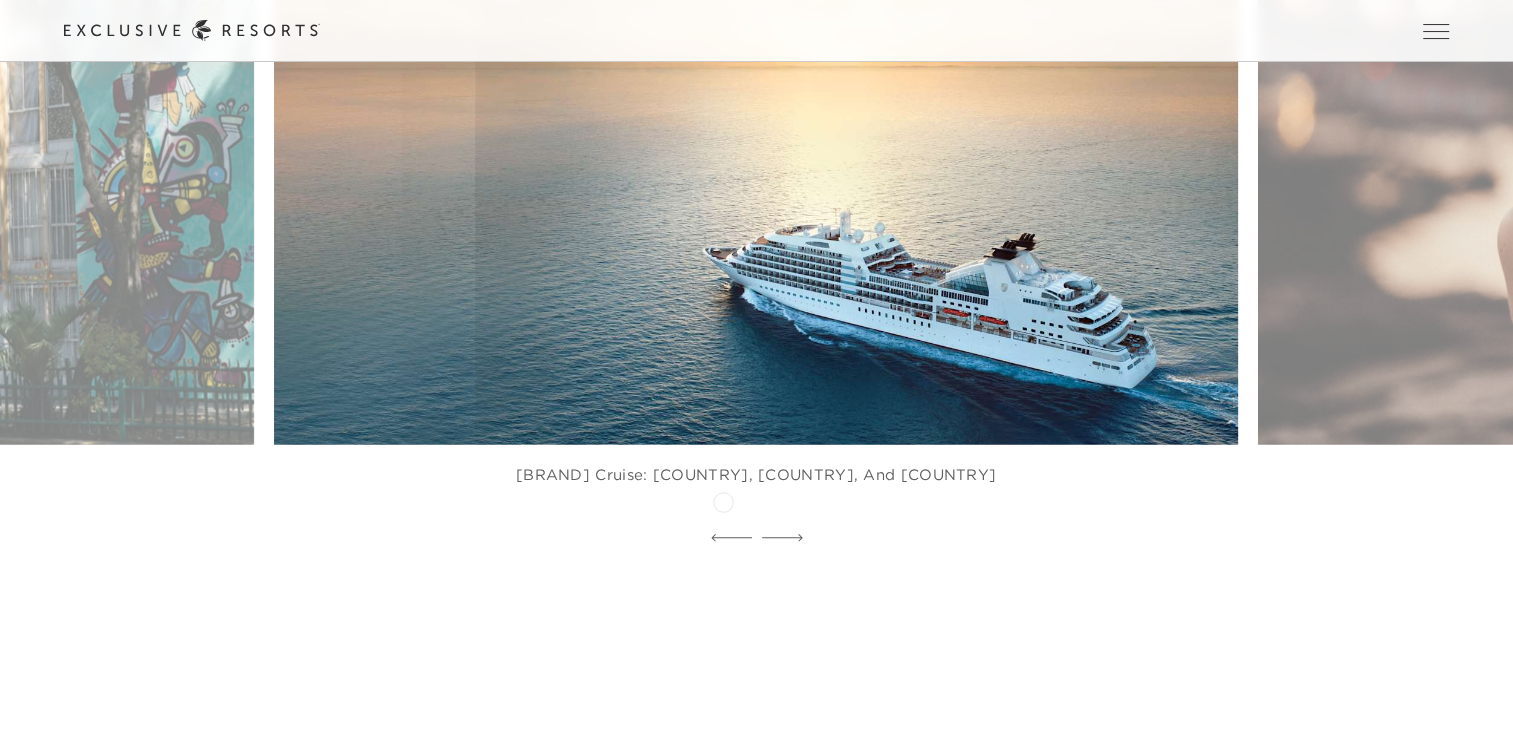 click on "[BRAND] Cruise: [COUNTRY], [COUNTRY], and [COUNTRY]" at bounding box center (756, 485) 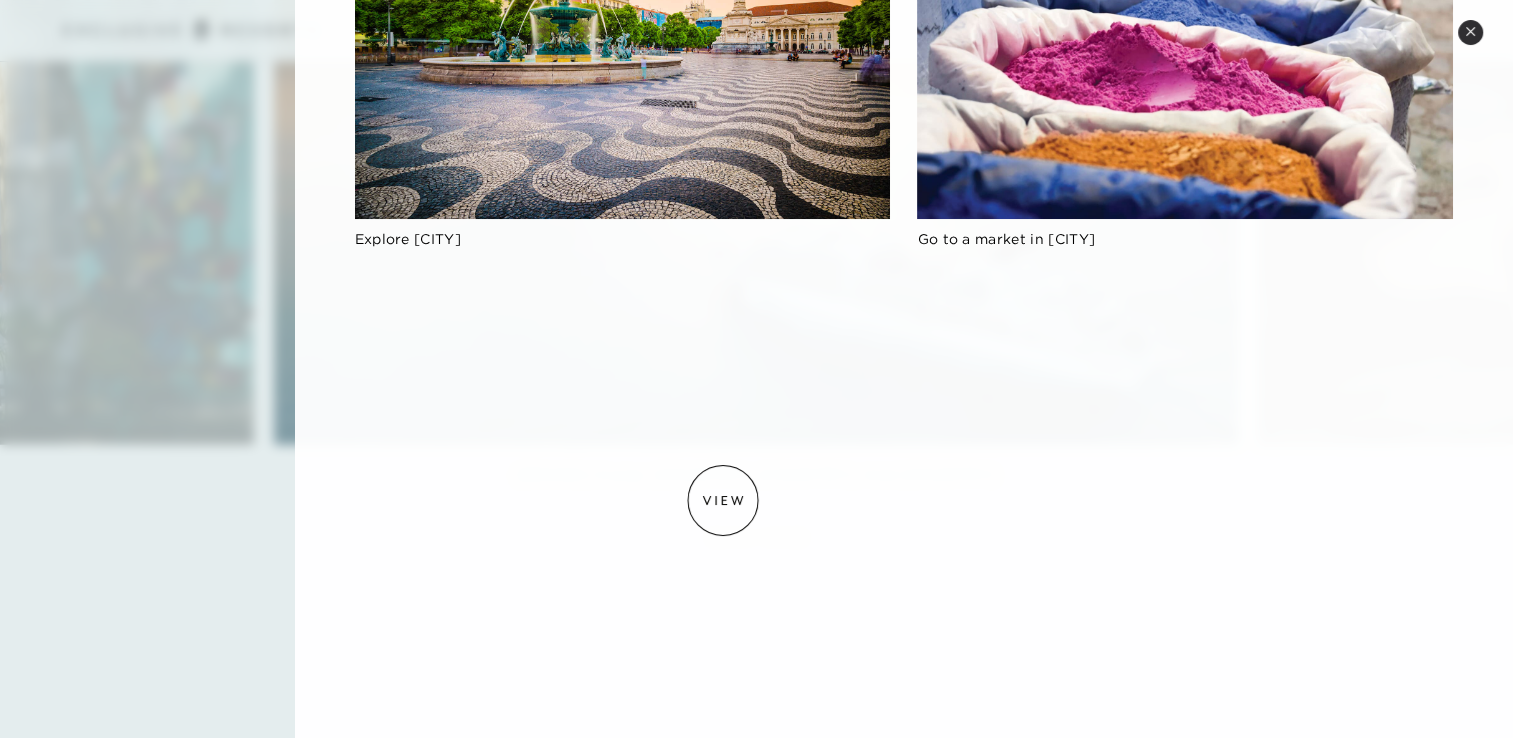 scroll, scrollTop: 1040, scrollLeft: 0, axis: vertical 